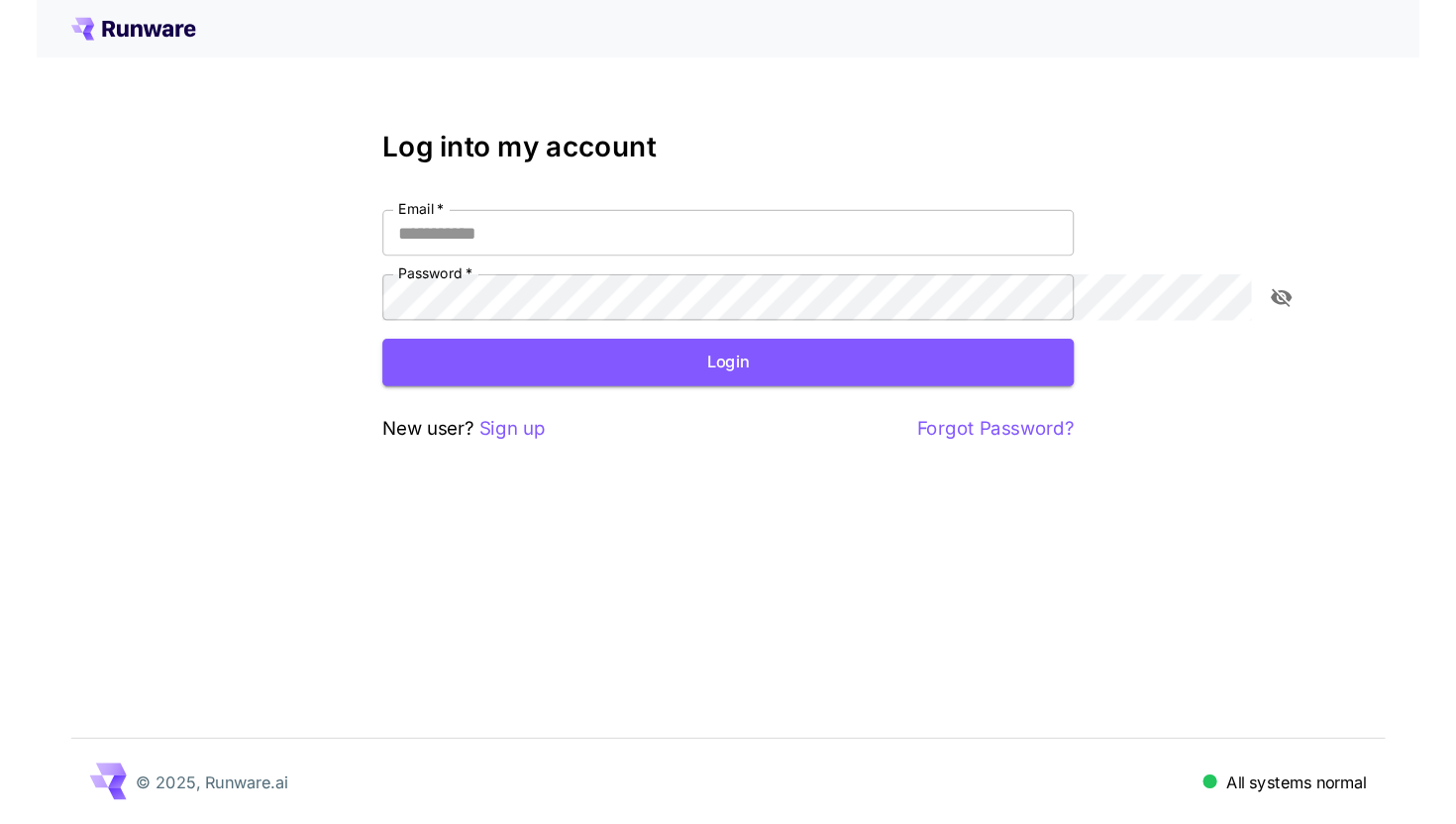 scroll, scrollTop: 0, scrollLeft: 0, axis: both 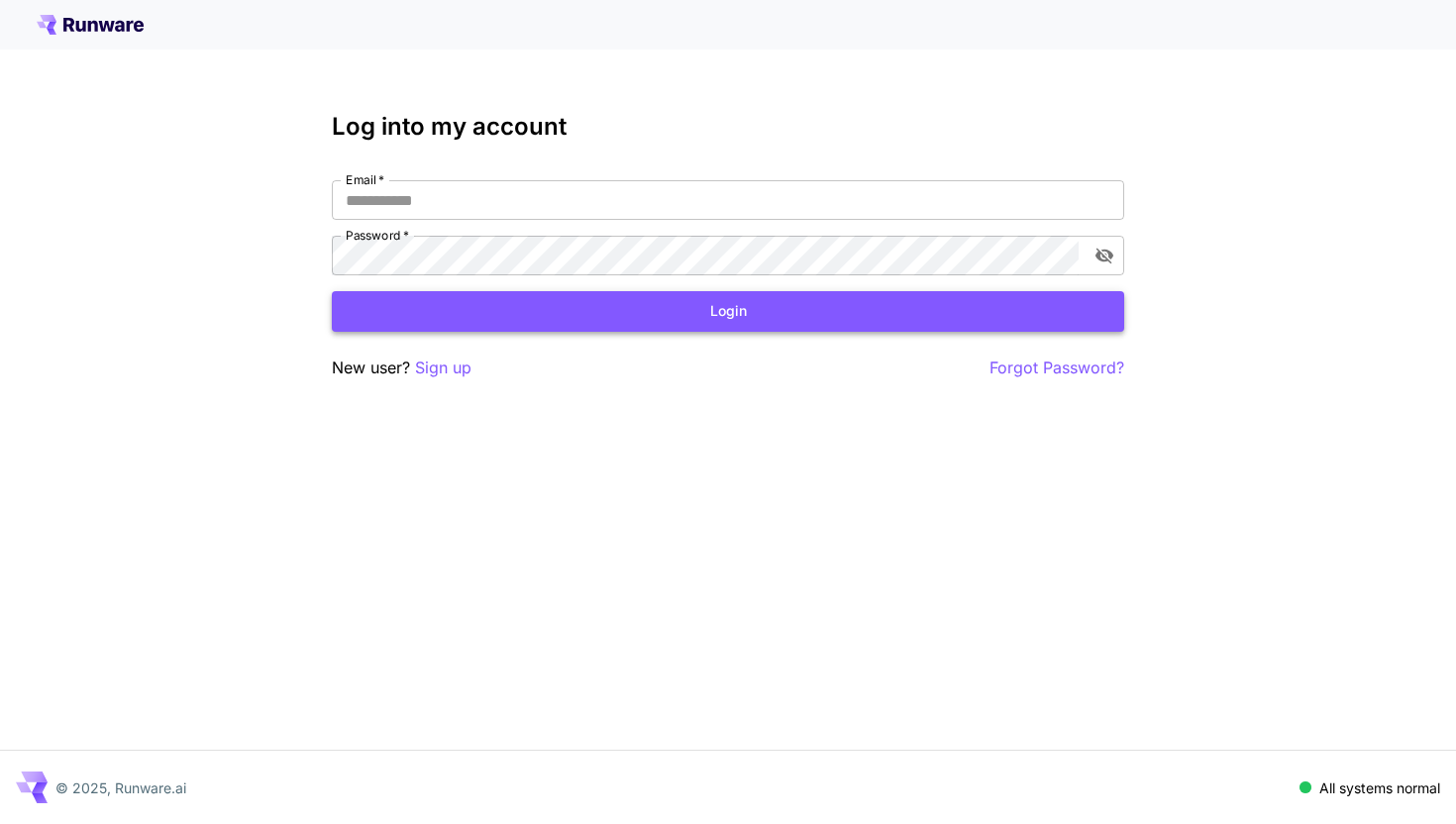 type on "**********" 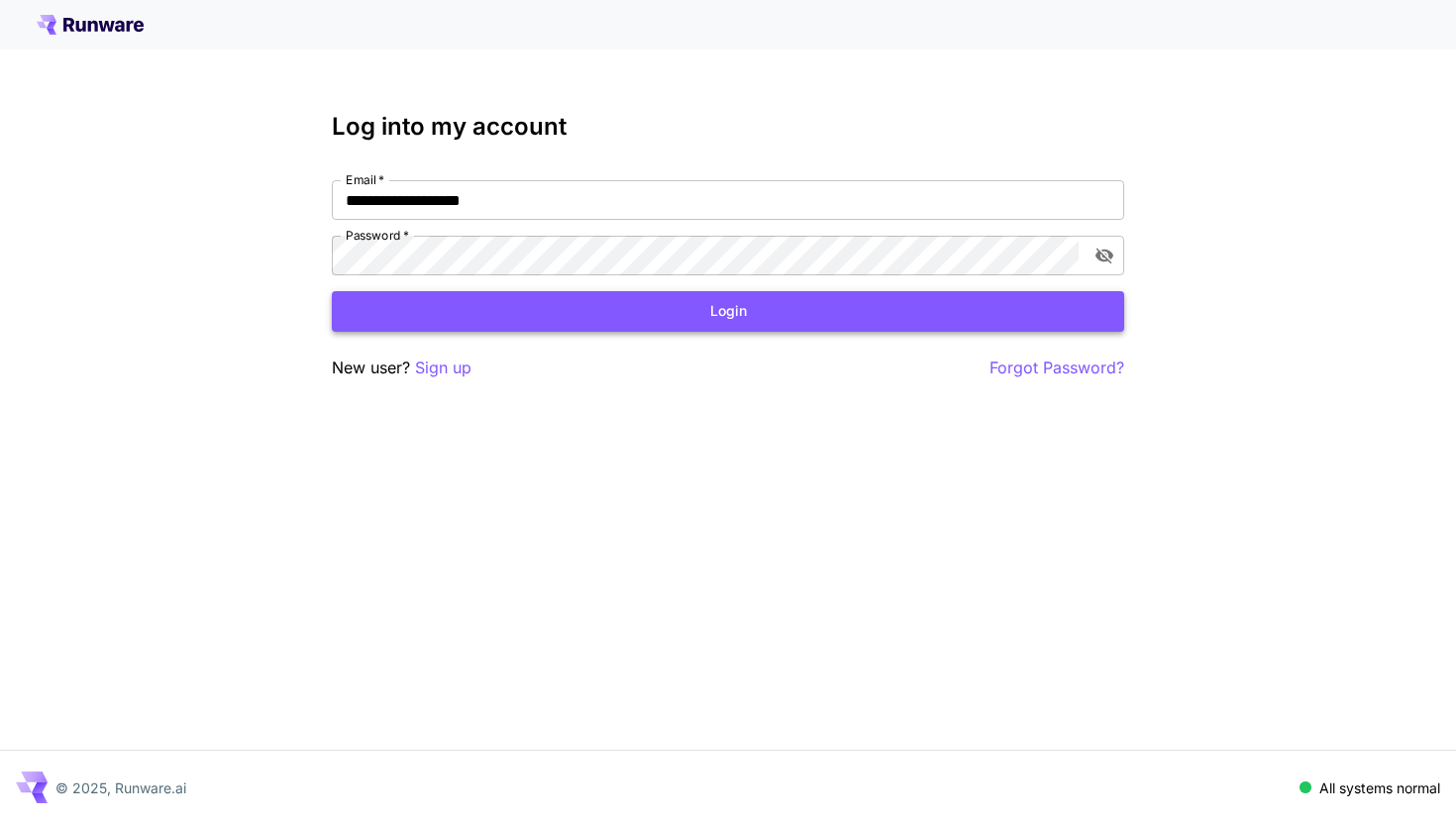 click on "Login" at bounding box center (728, 311) 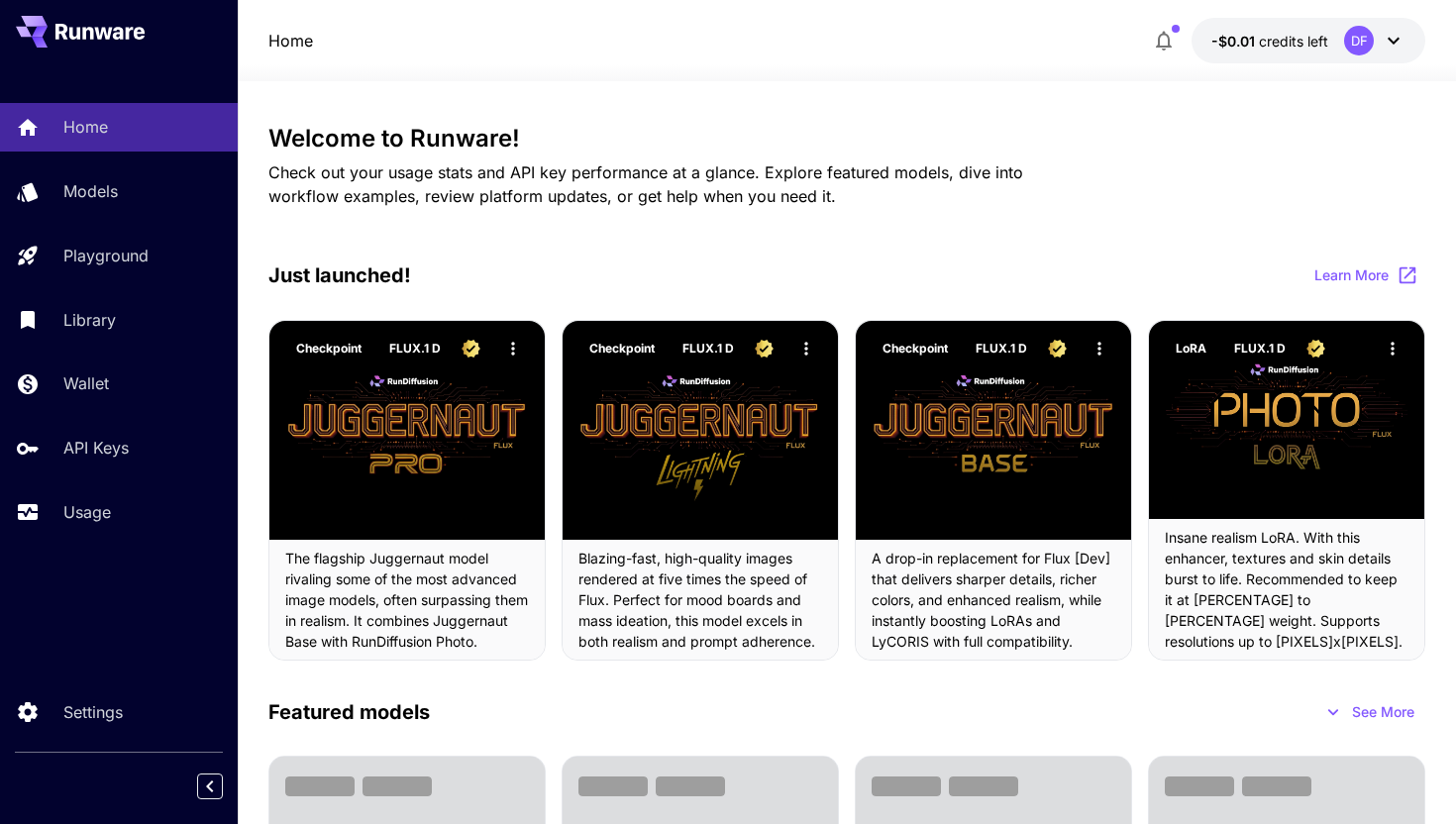 click on "-$0.01    credits left  DF" at bounding box center (1308, 41) 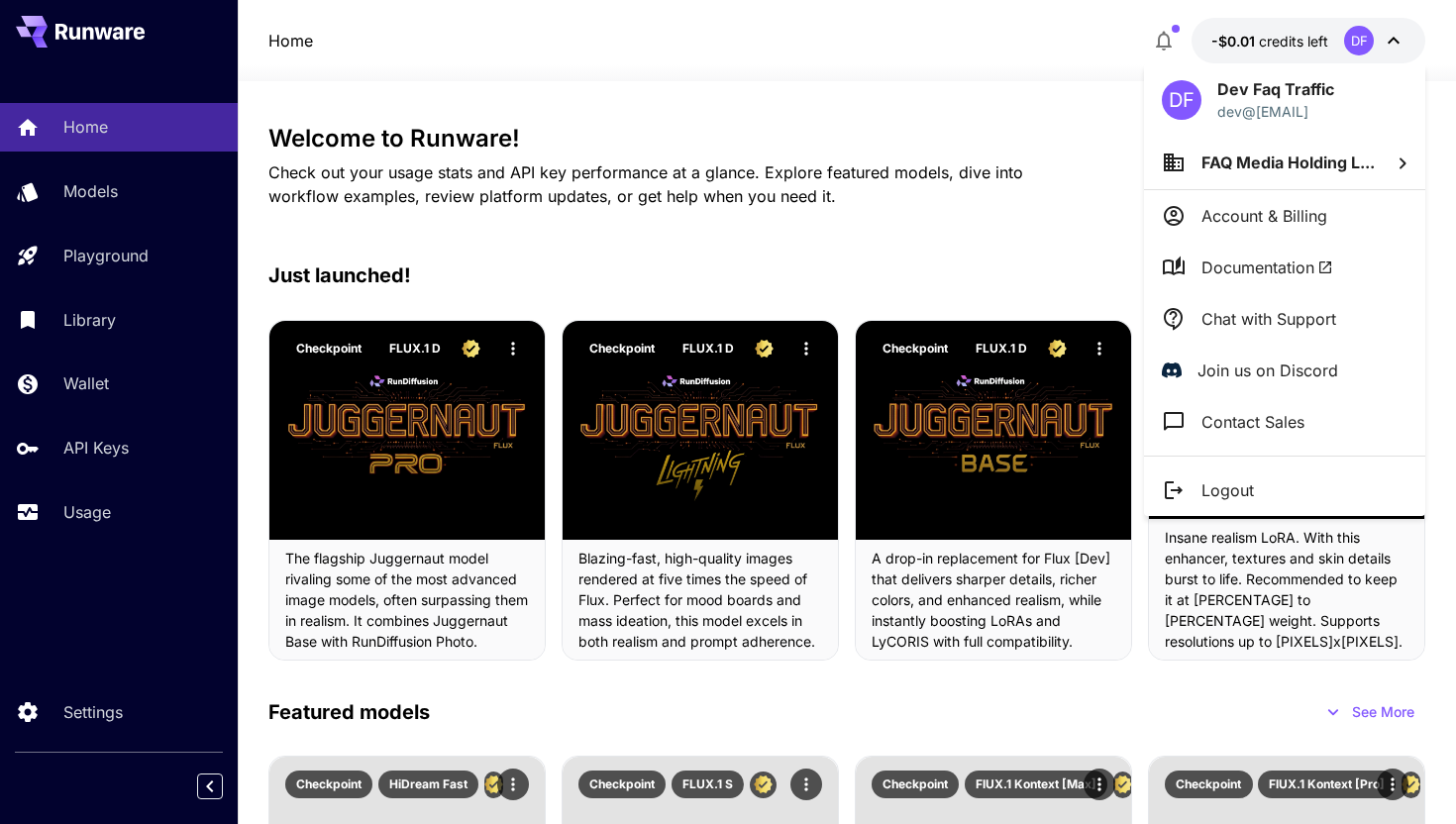 click on "FAQ Media Holding L..." at bounding box center [1288, 162] 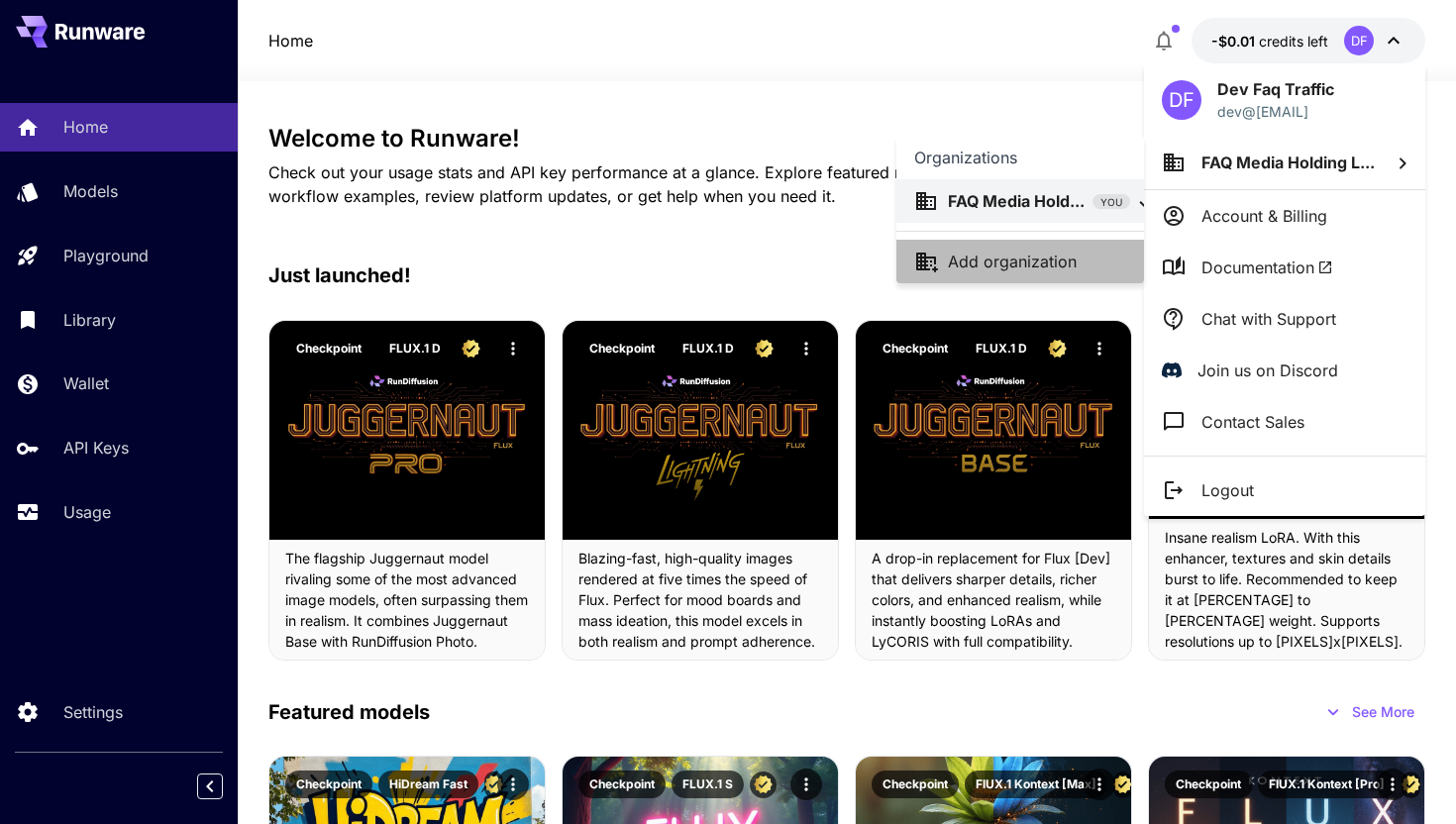 click on "Add organization" at bounding box center [1012, 261] 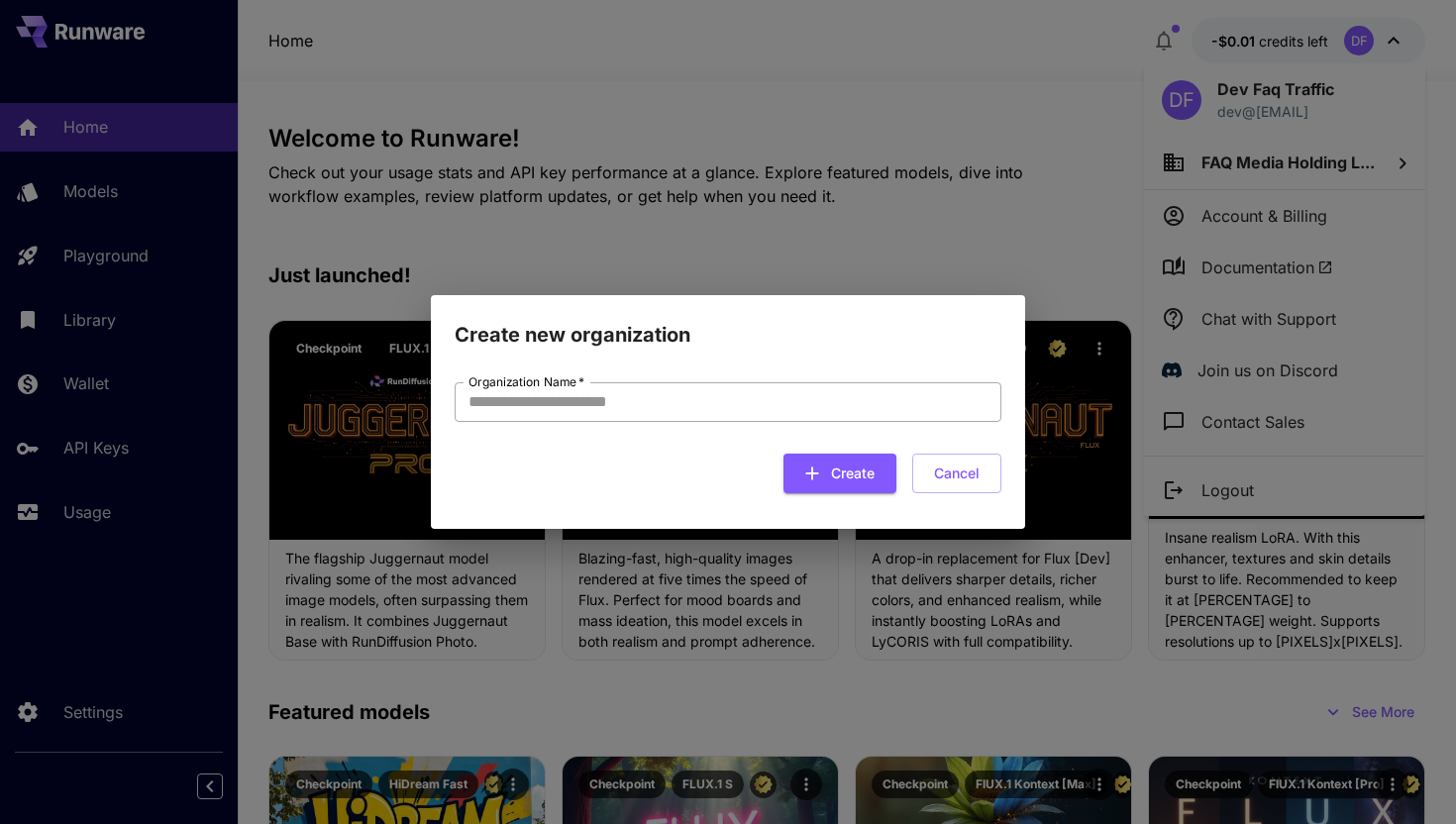 click on "Organization Name   *" at bounding box center (728, 402) 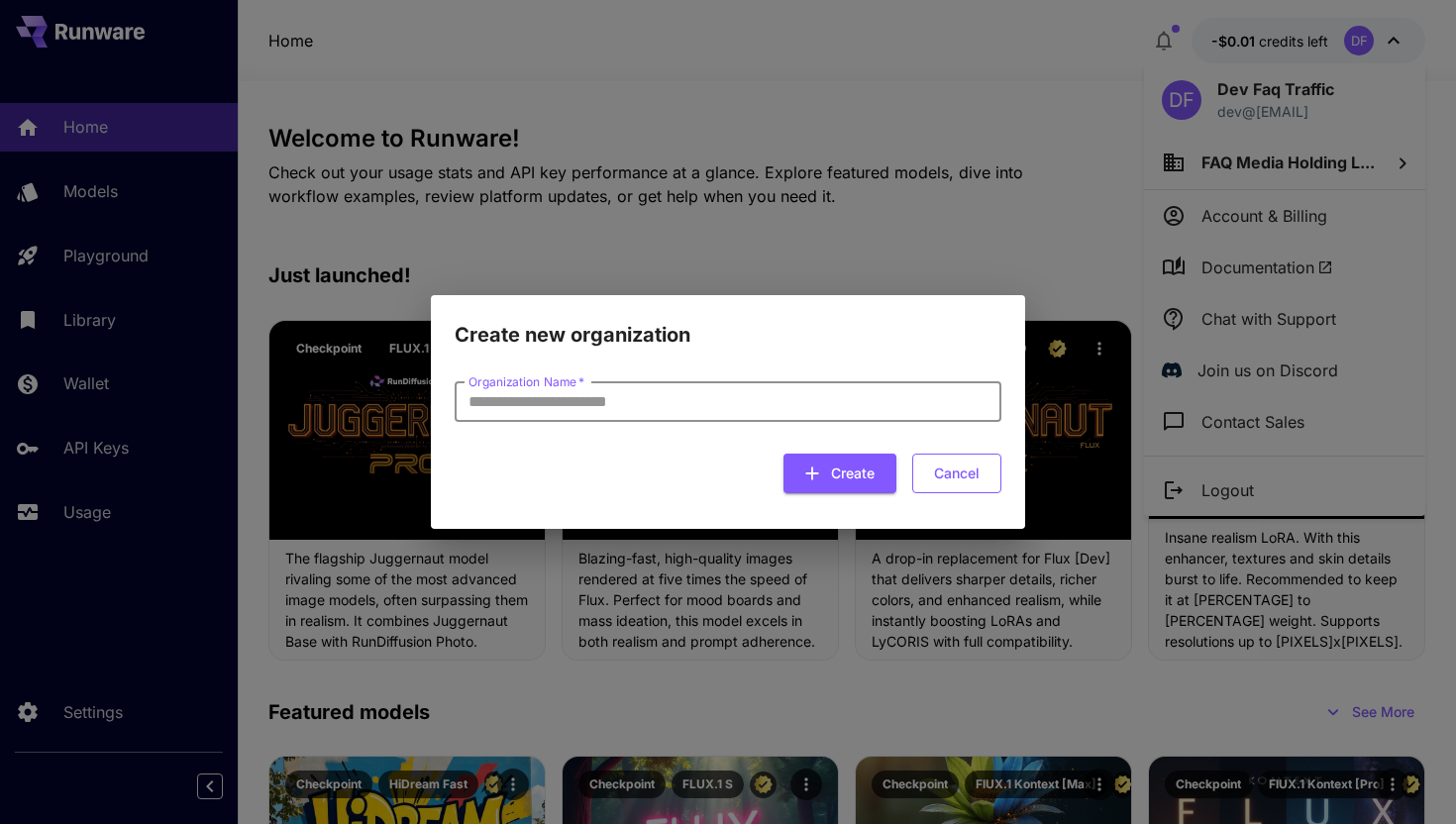 click on "Cancel" at bounding box center [957, 473] 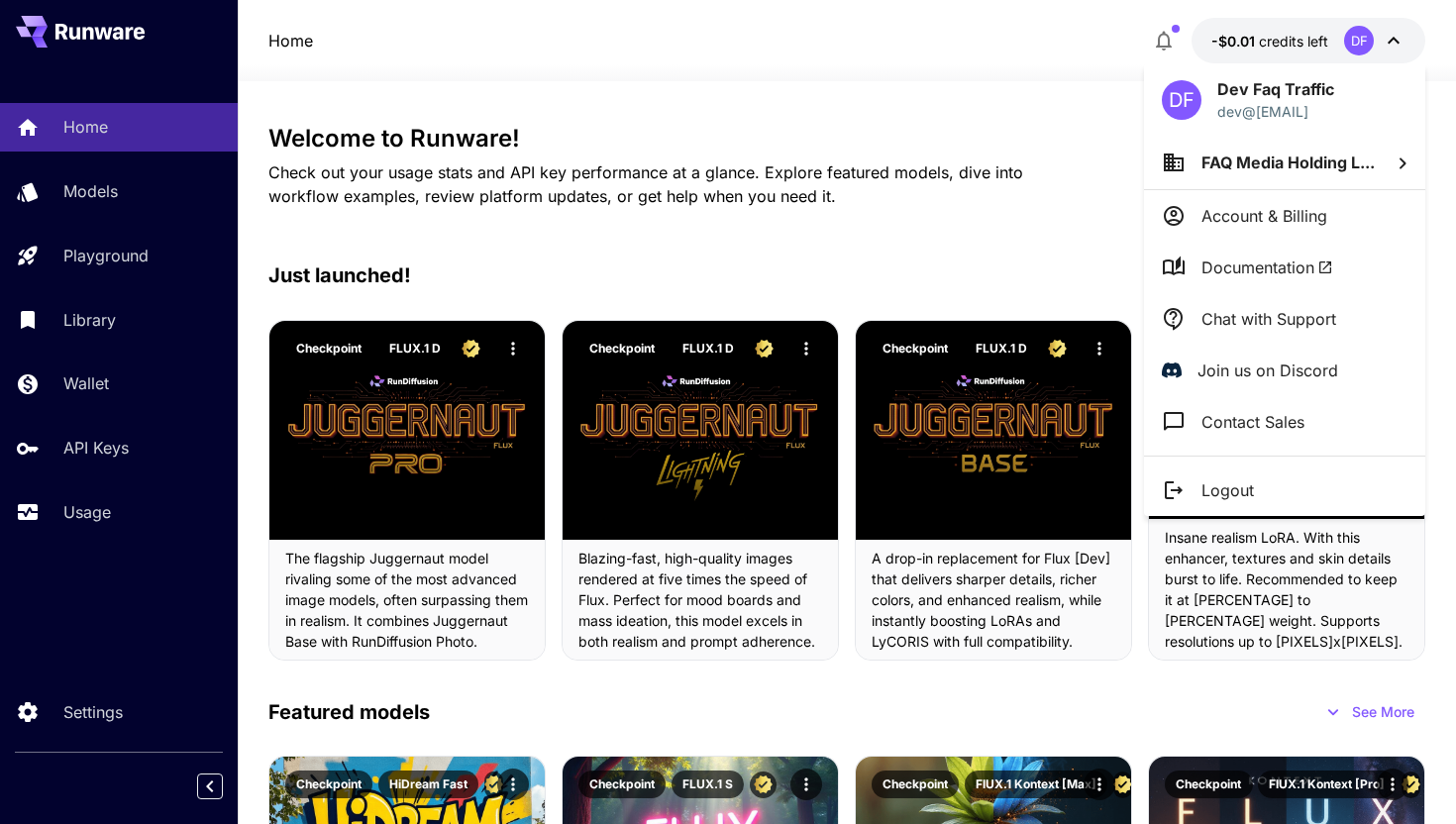 click at bounding box center (728, 412) 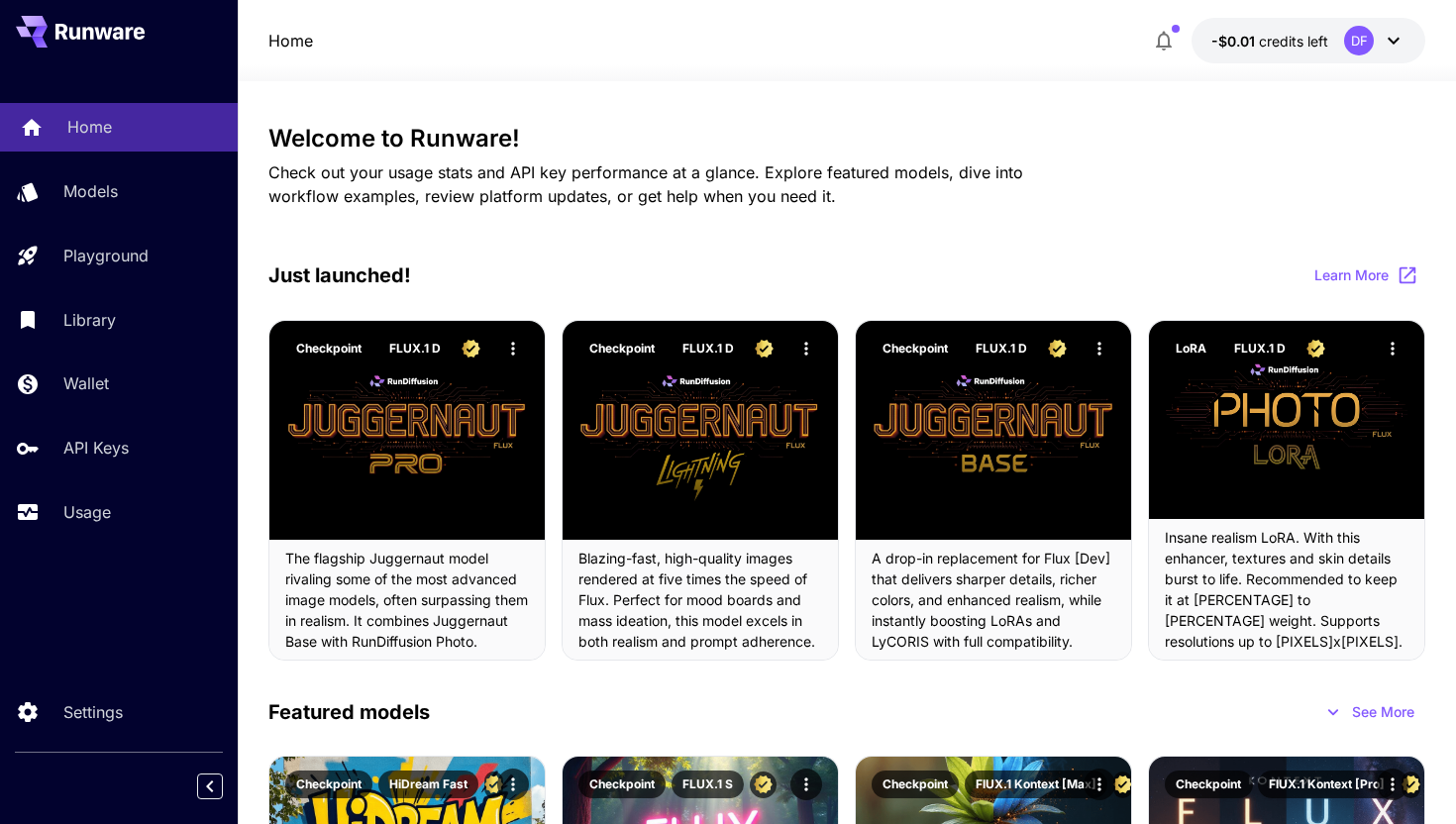 click on "Home" at bounding box center (89, 127) 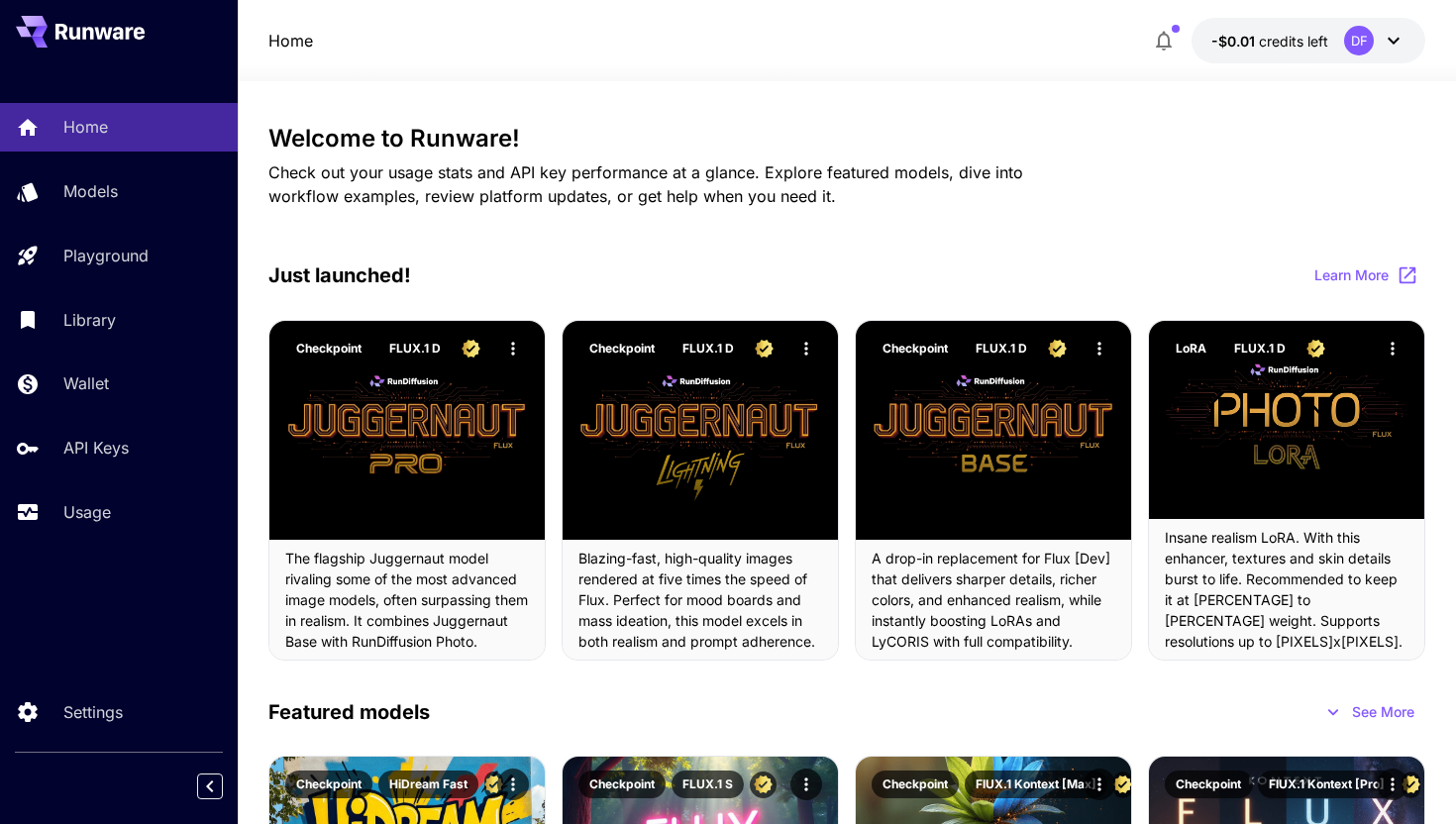 click 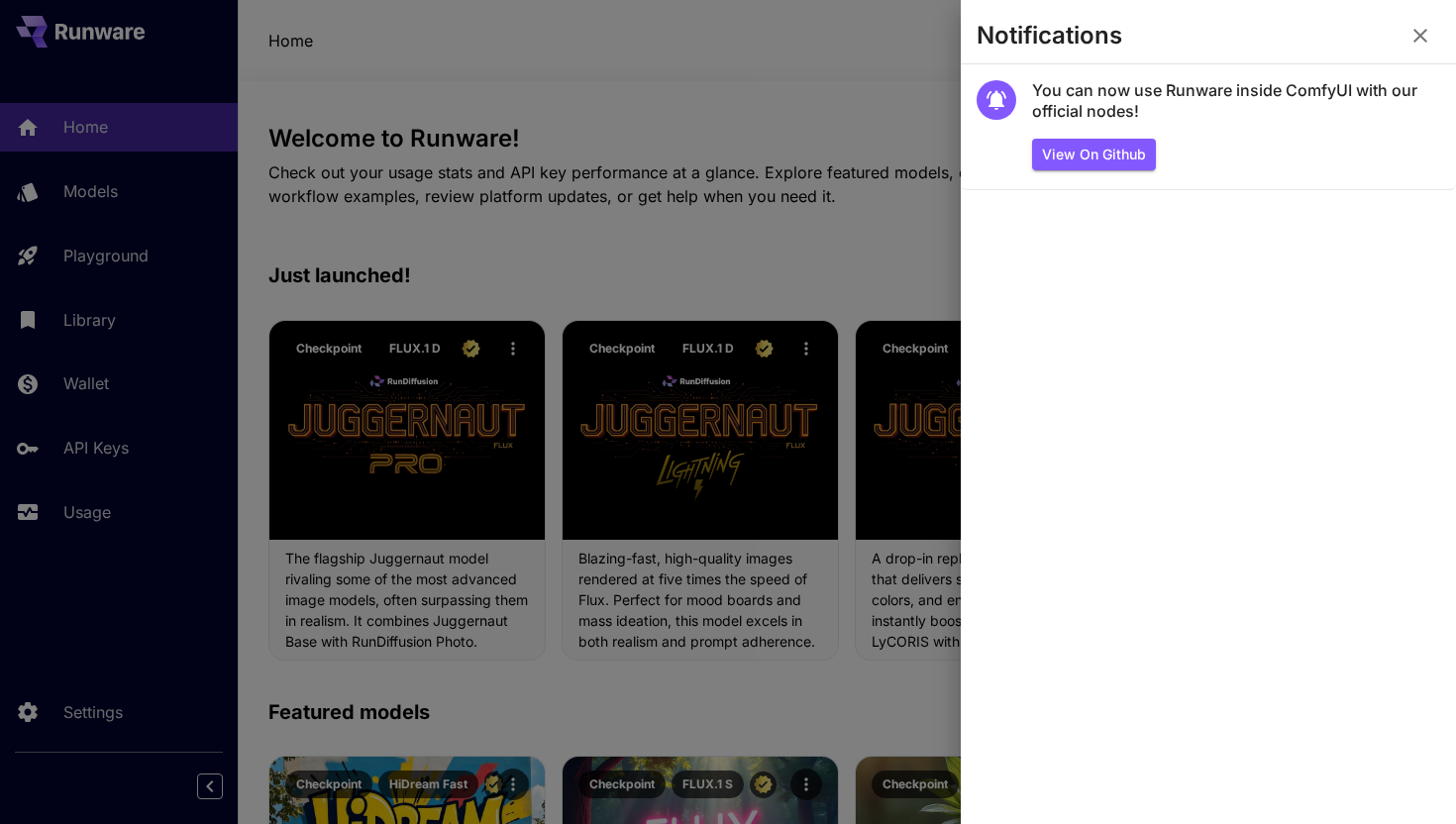 click 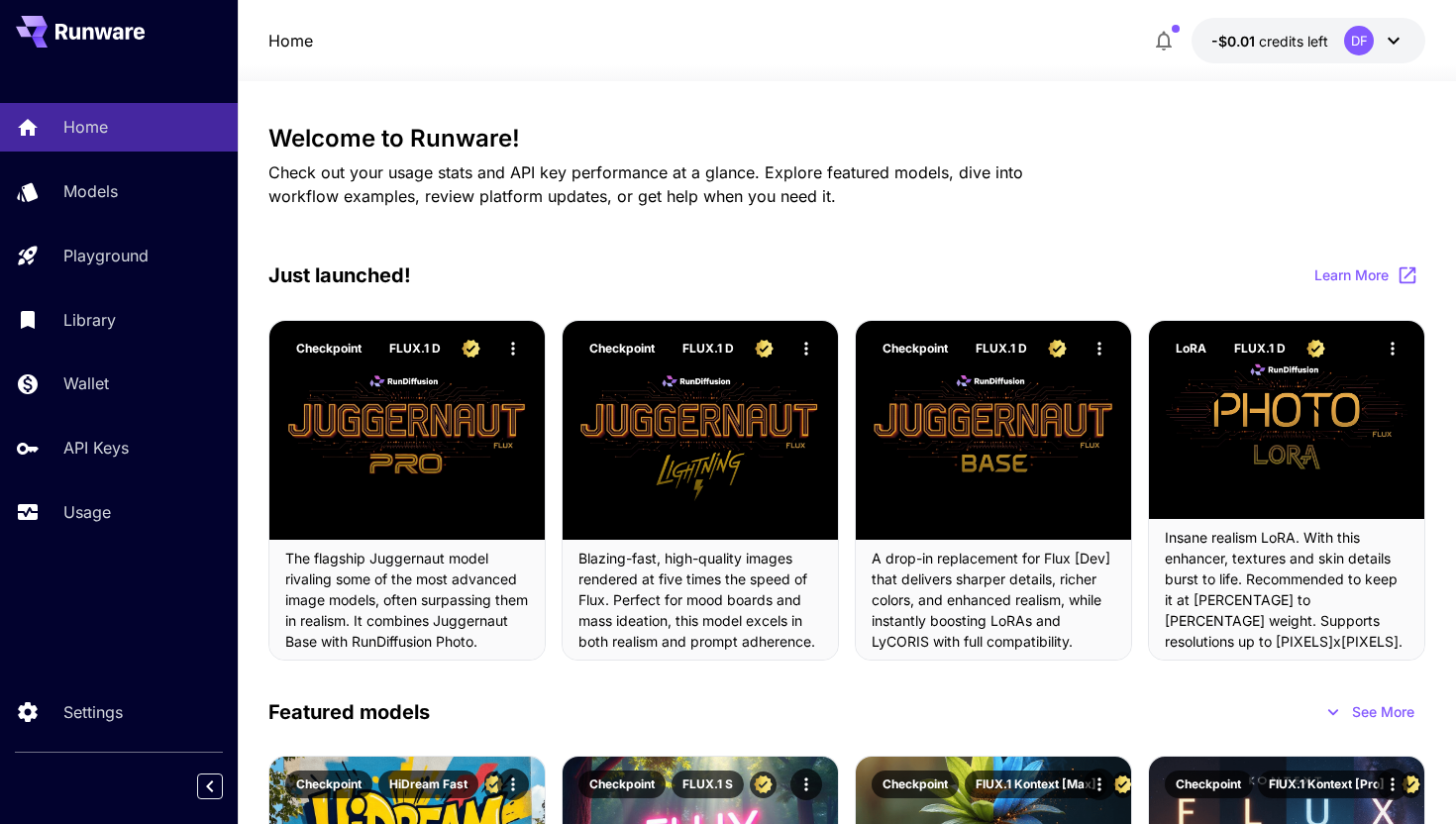 click 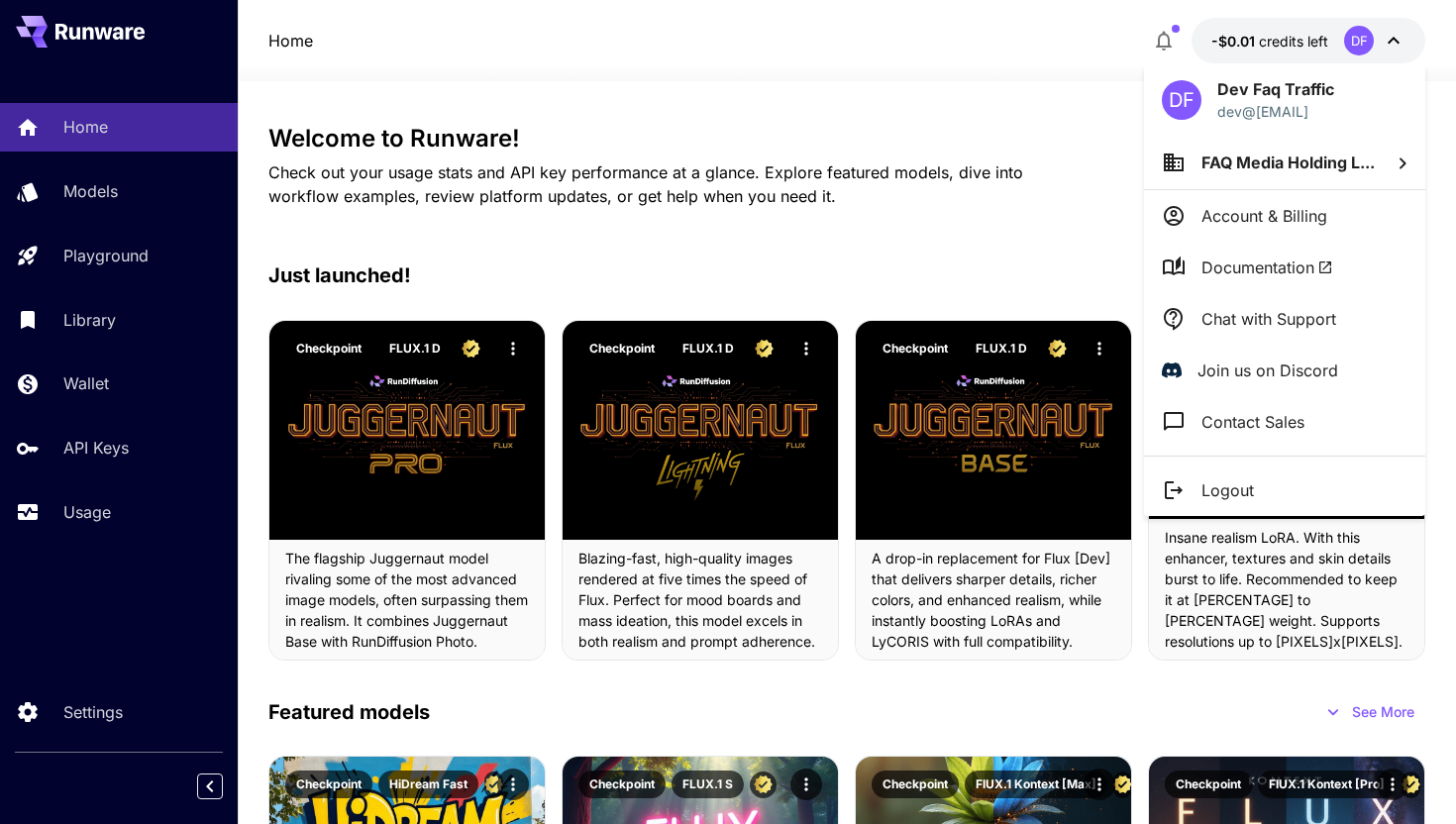 click on "Account & Billing" at bounding box center (1285, 216) 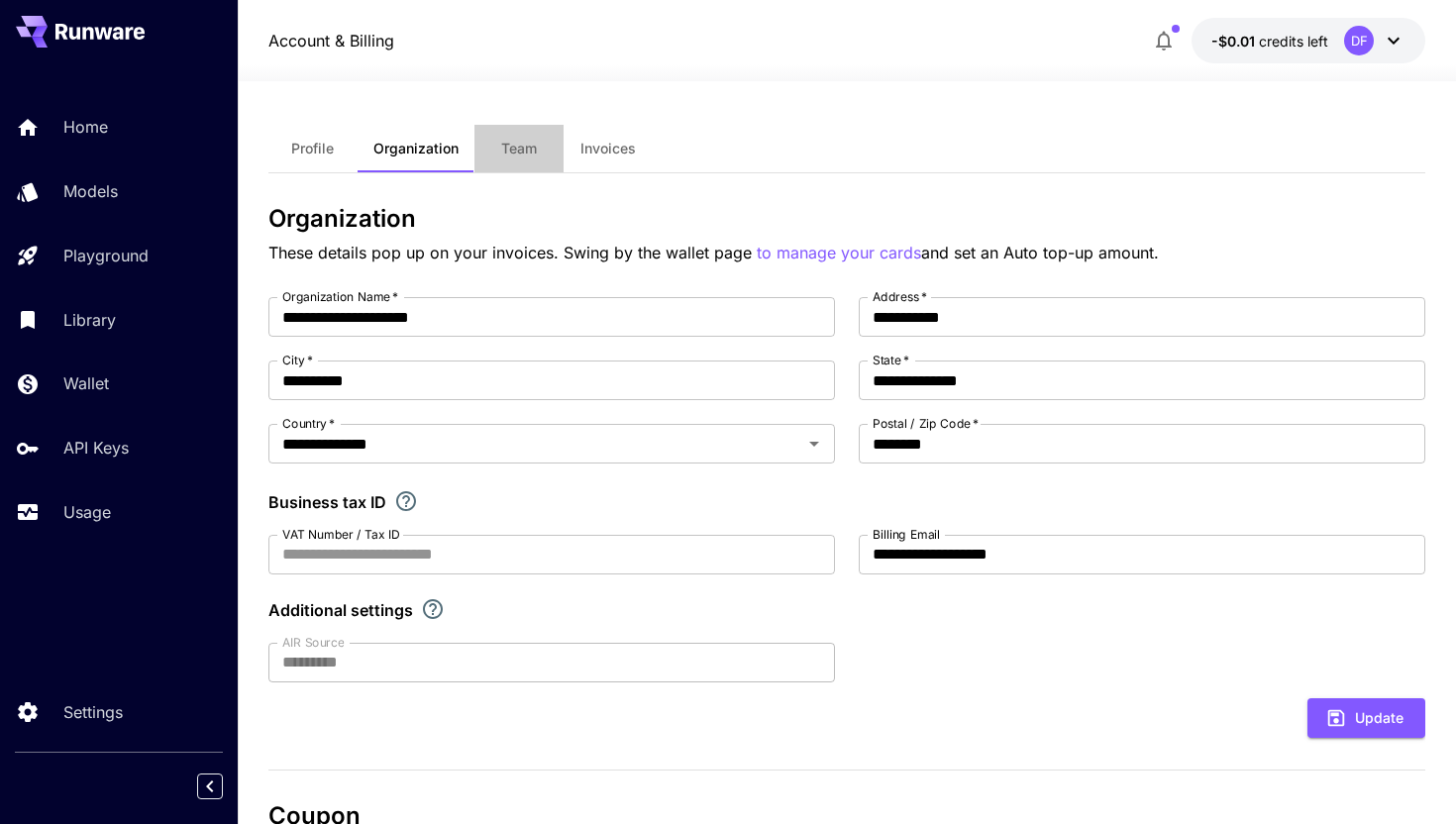 click on "Team" at bounding box center (519, 149) 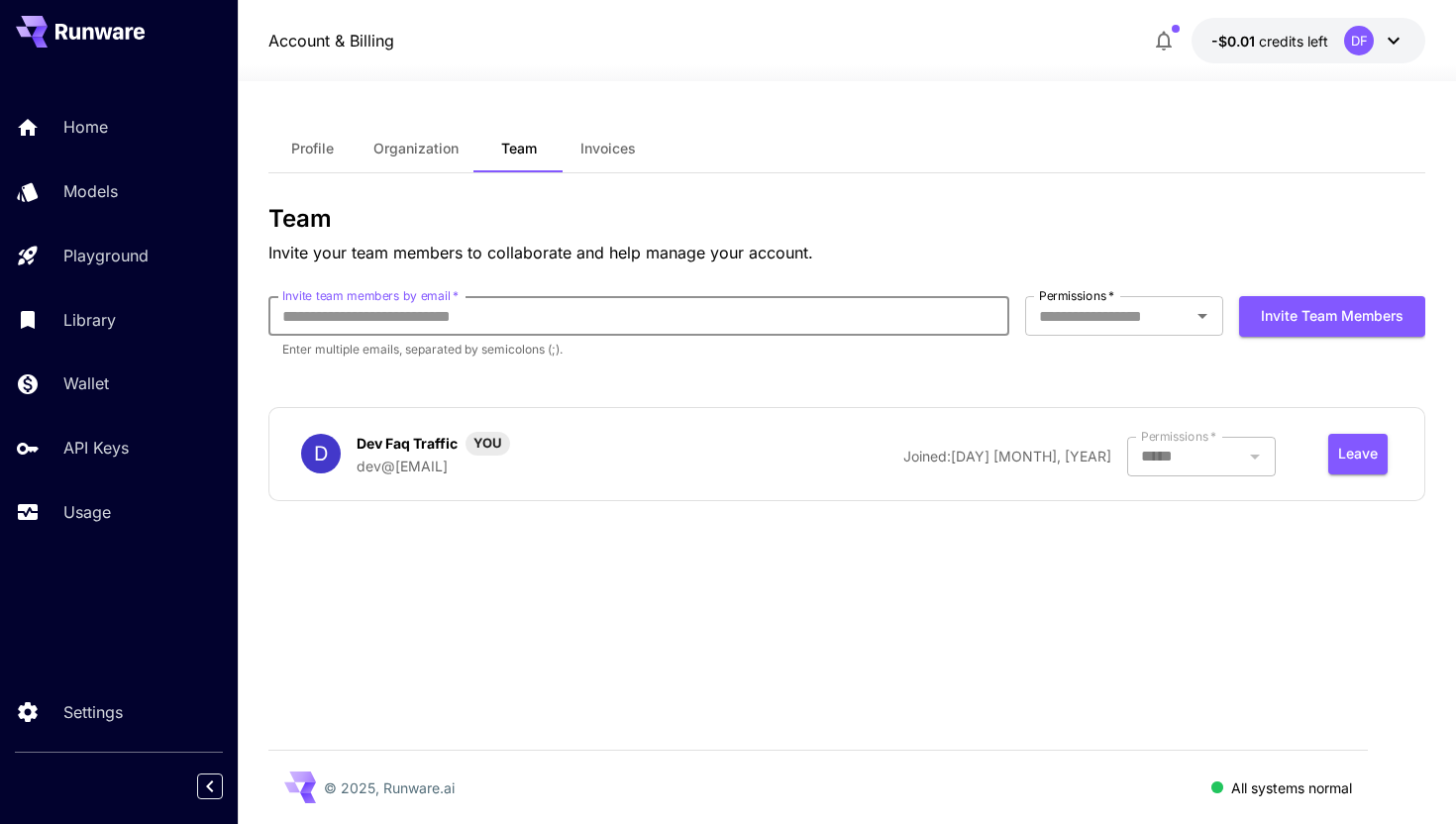 click on "Invite team members by email   *" at bounding box center [639, 316] 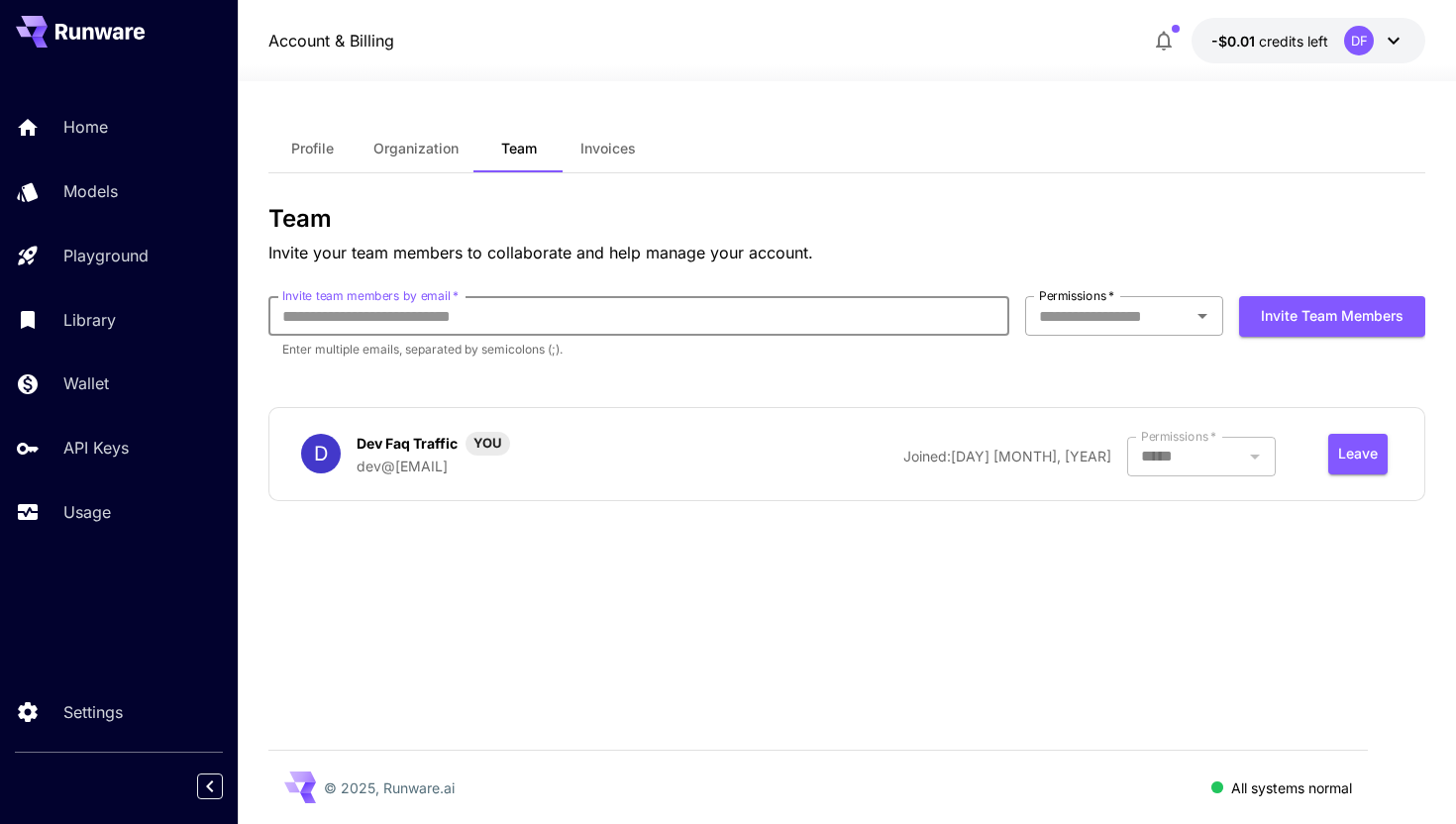 click on "Permissions   *" at bounding box center [1107, 316] 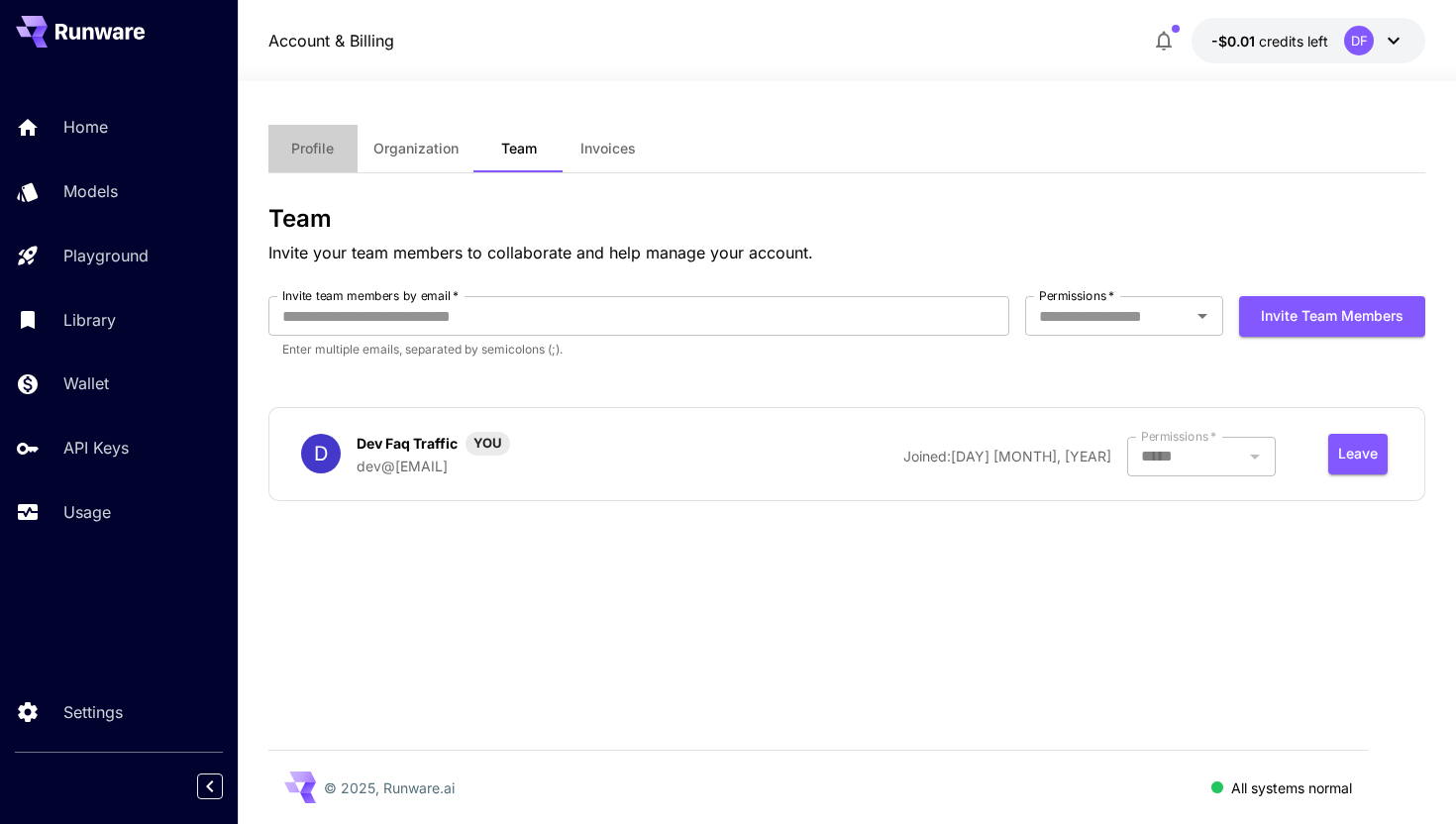 click on "Profile" at bounding box center [312, 149] 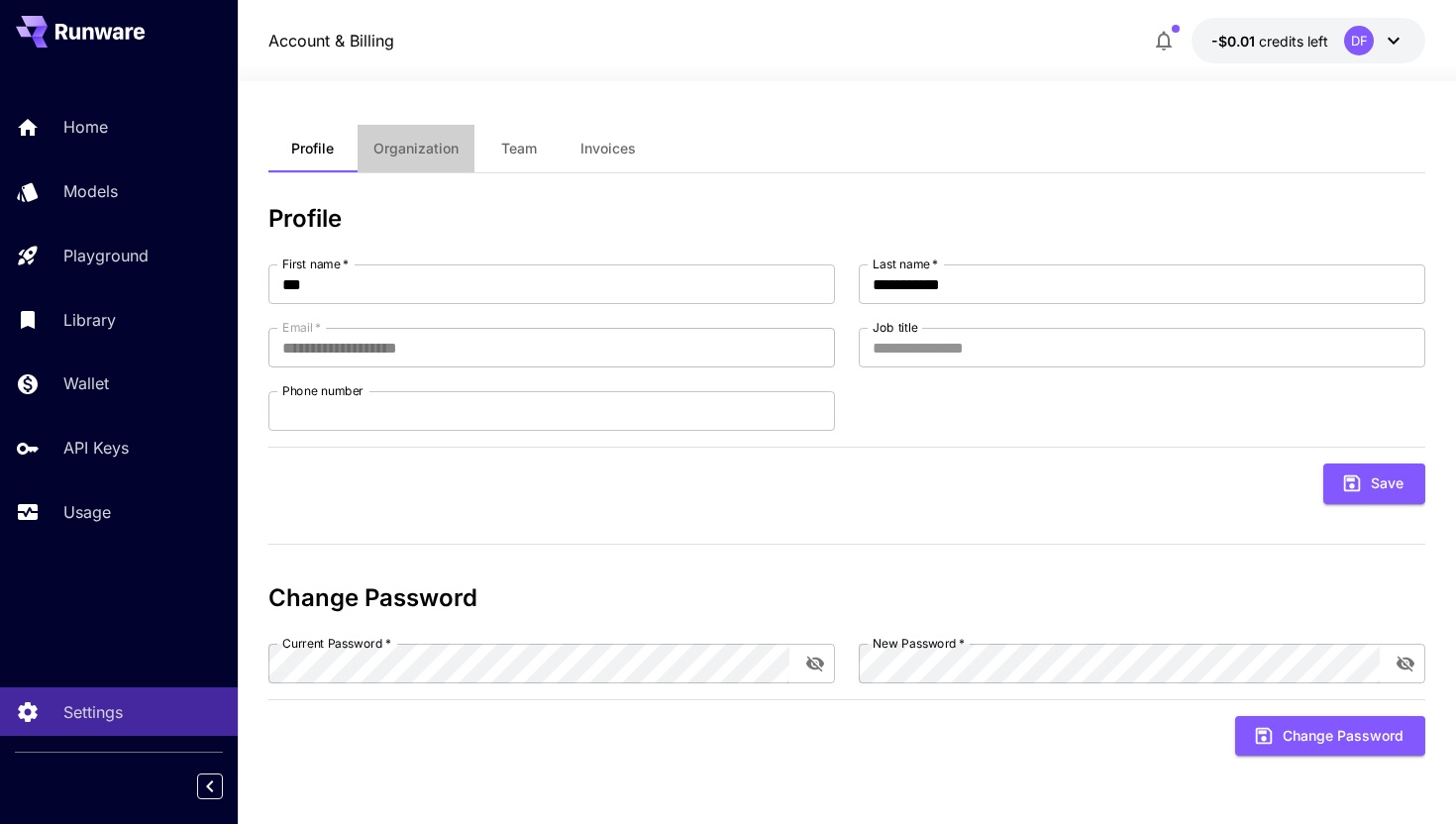 click on "Organization" at bounding box center (416, 149) 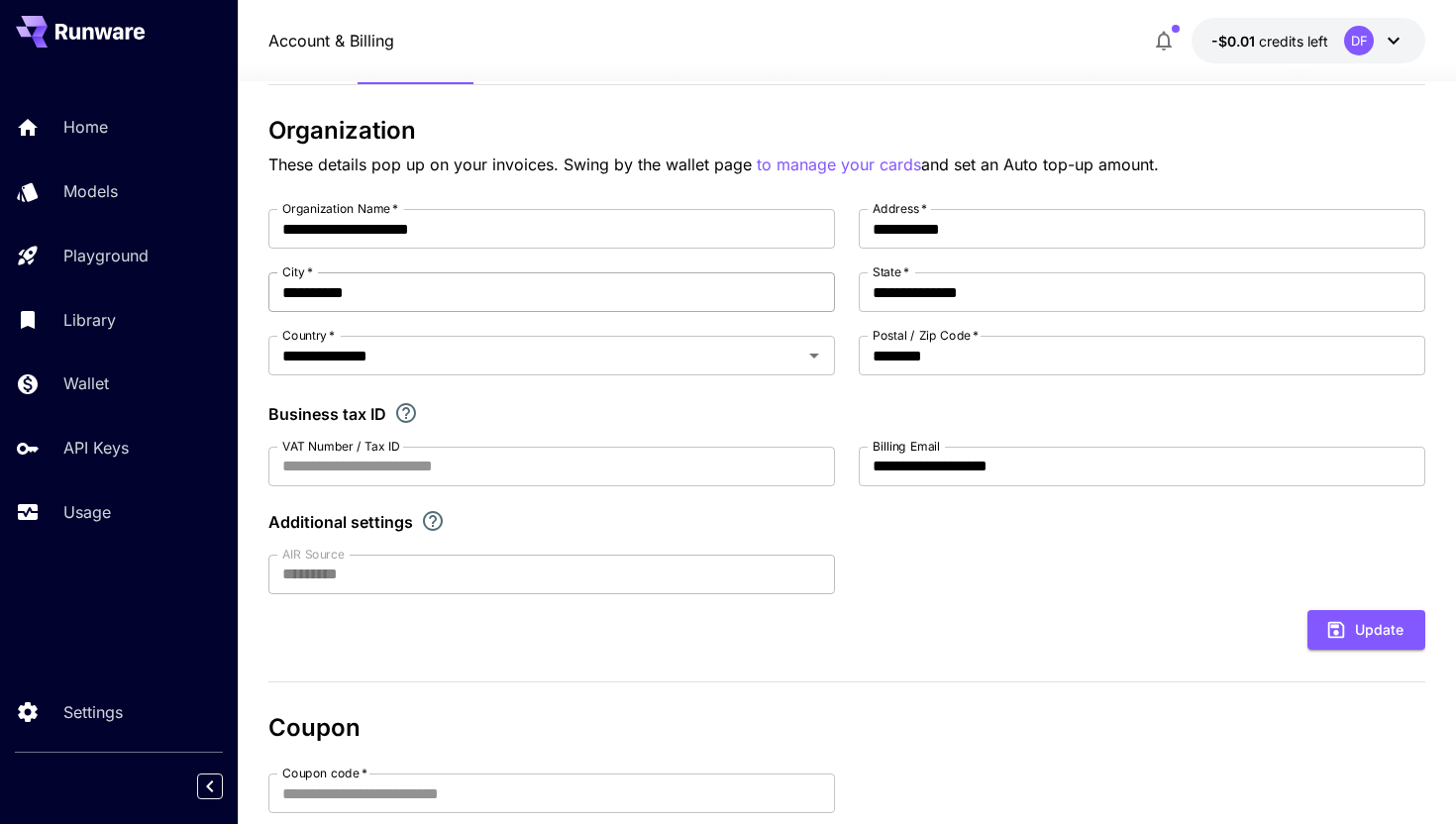 scroll, scrollTop: 116, scrollLeft: 0, axis: vertical 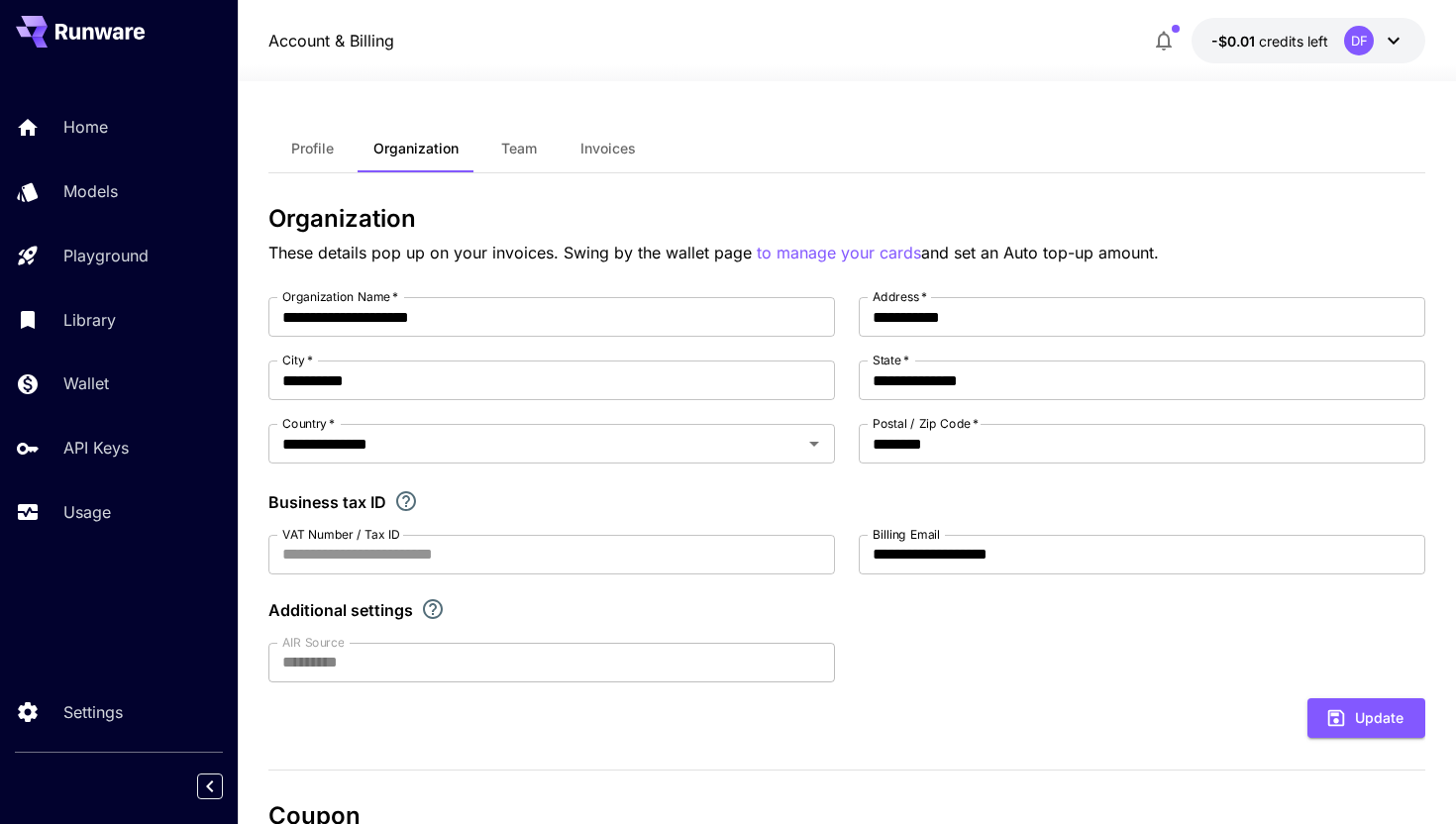 click on "Team" at bounding box center (519, 149) 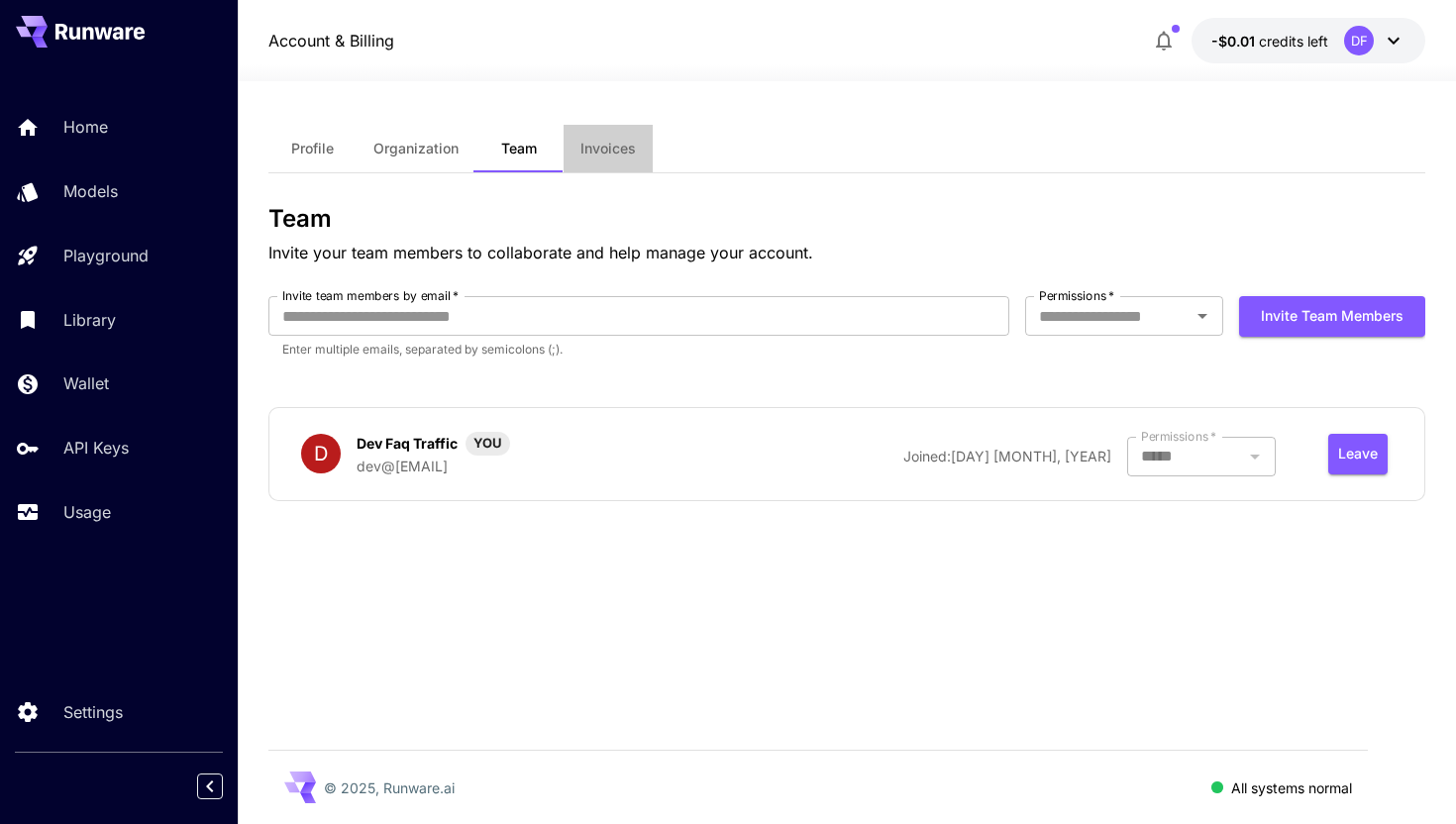 click on "Invoices" at bounding box center (608, 149) 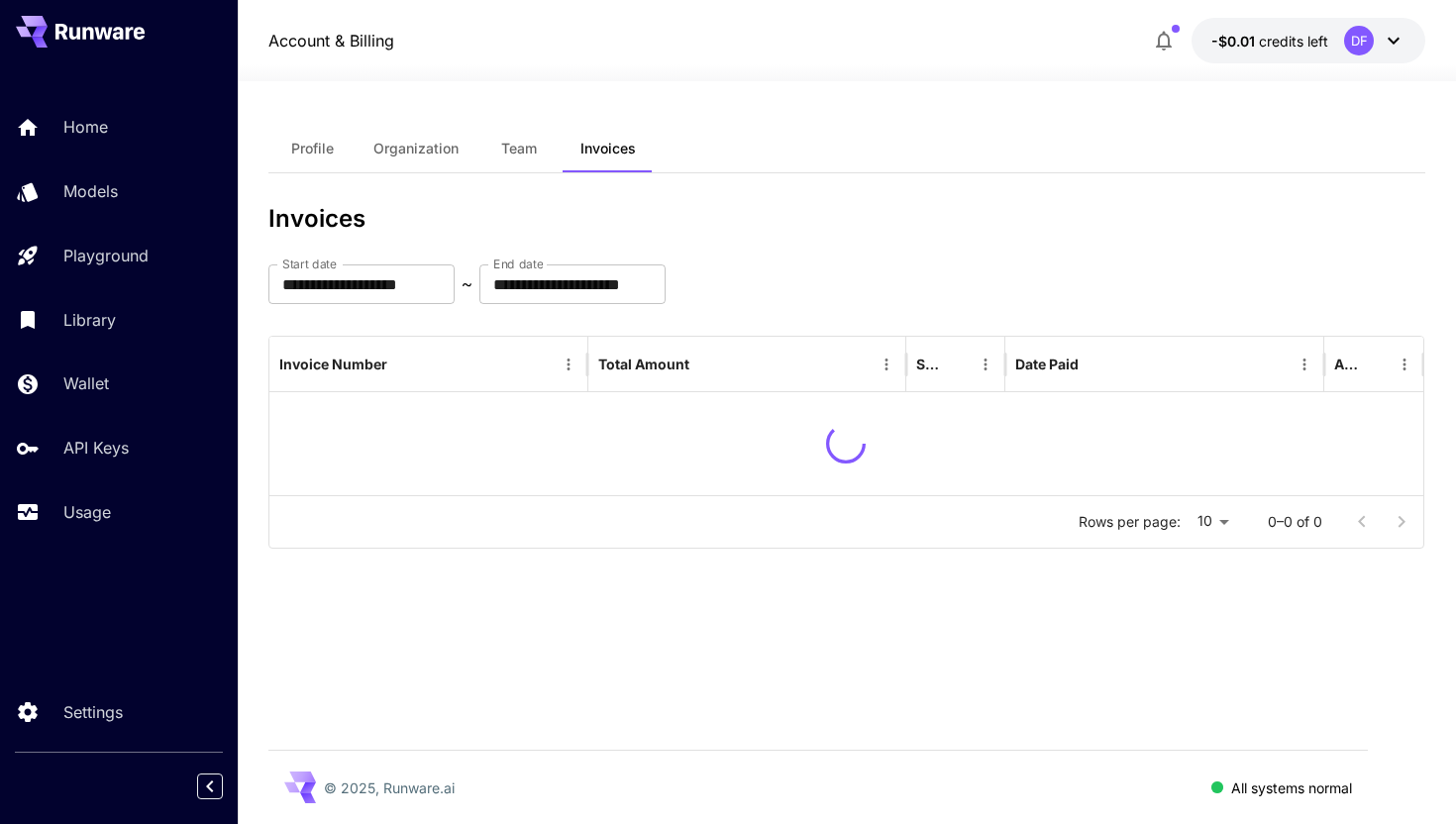 click on "Team" at bounding box center (519, 149) 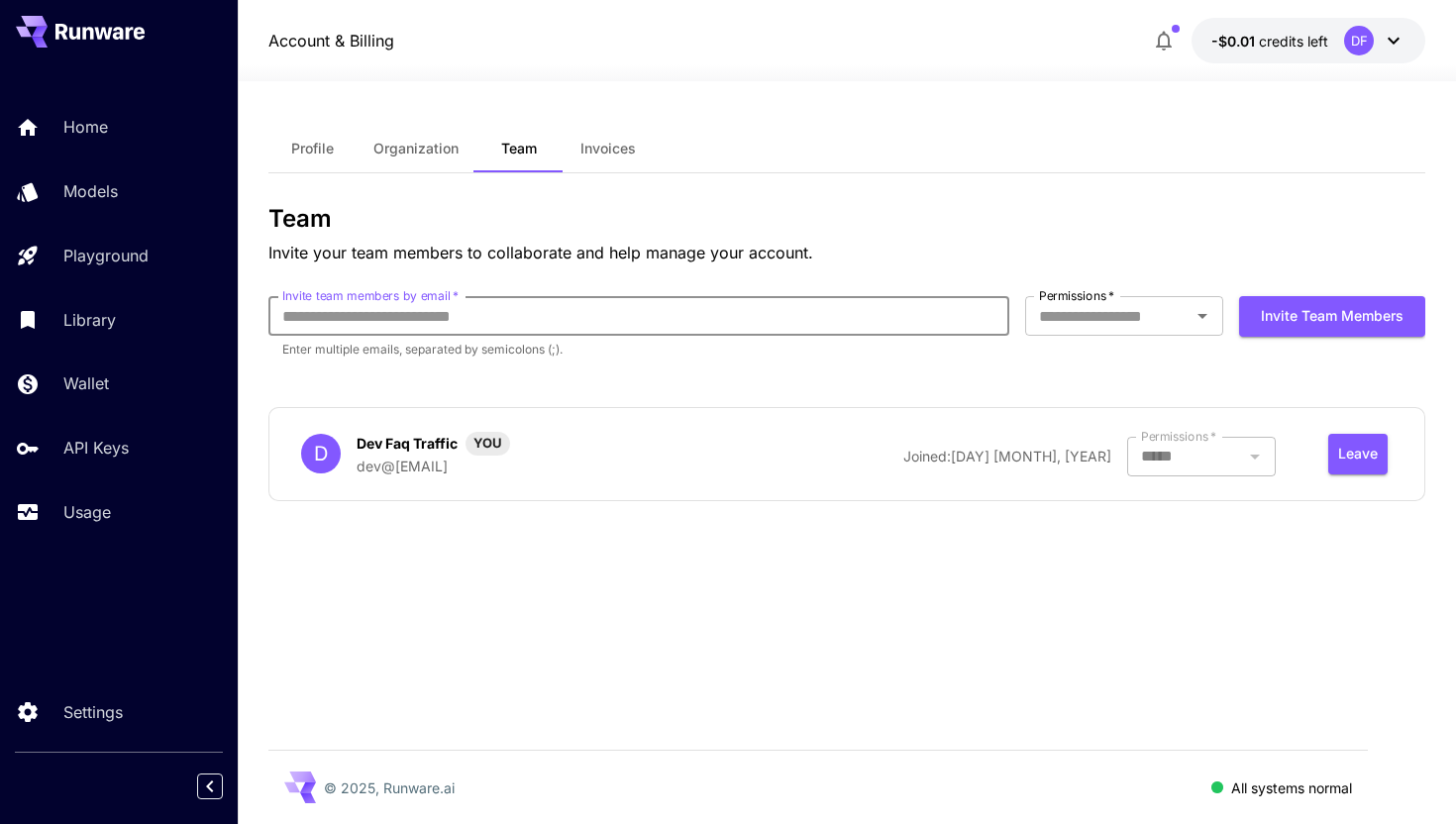 click on "Invite team members by email   *" at bounding box center (639, 316) 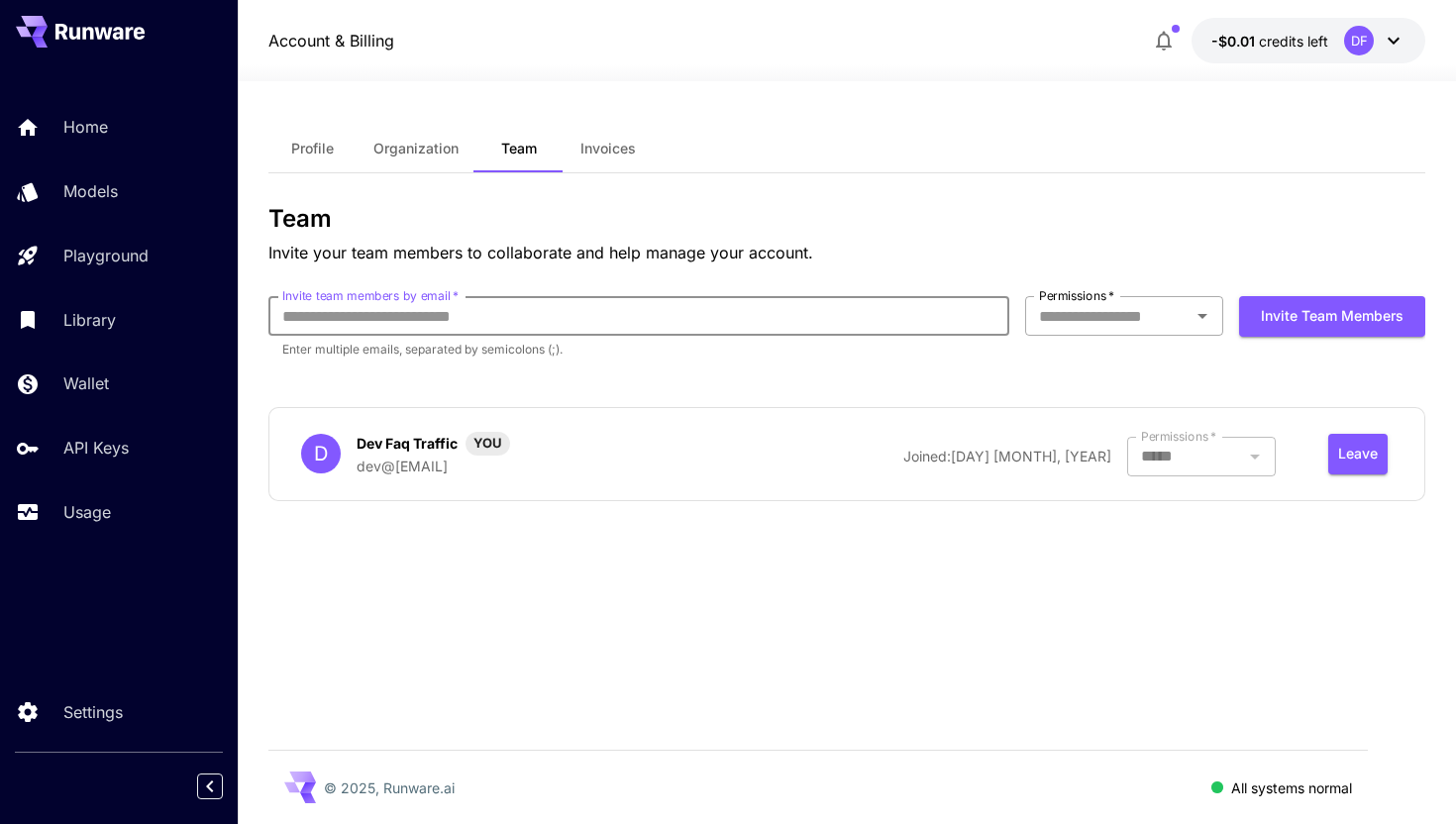click on "Permissions   *" at bounding box center (1107, 316) 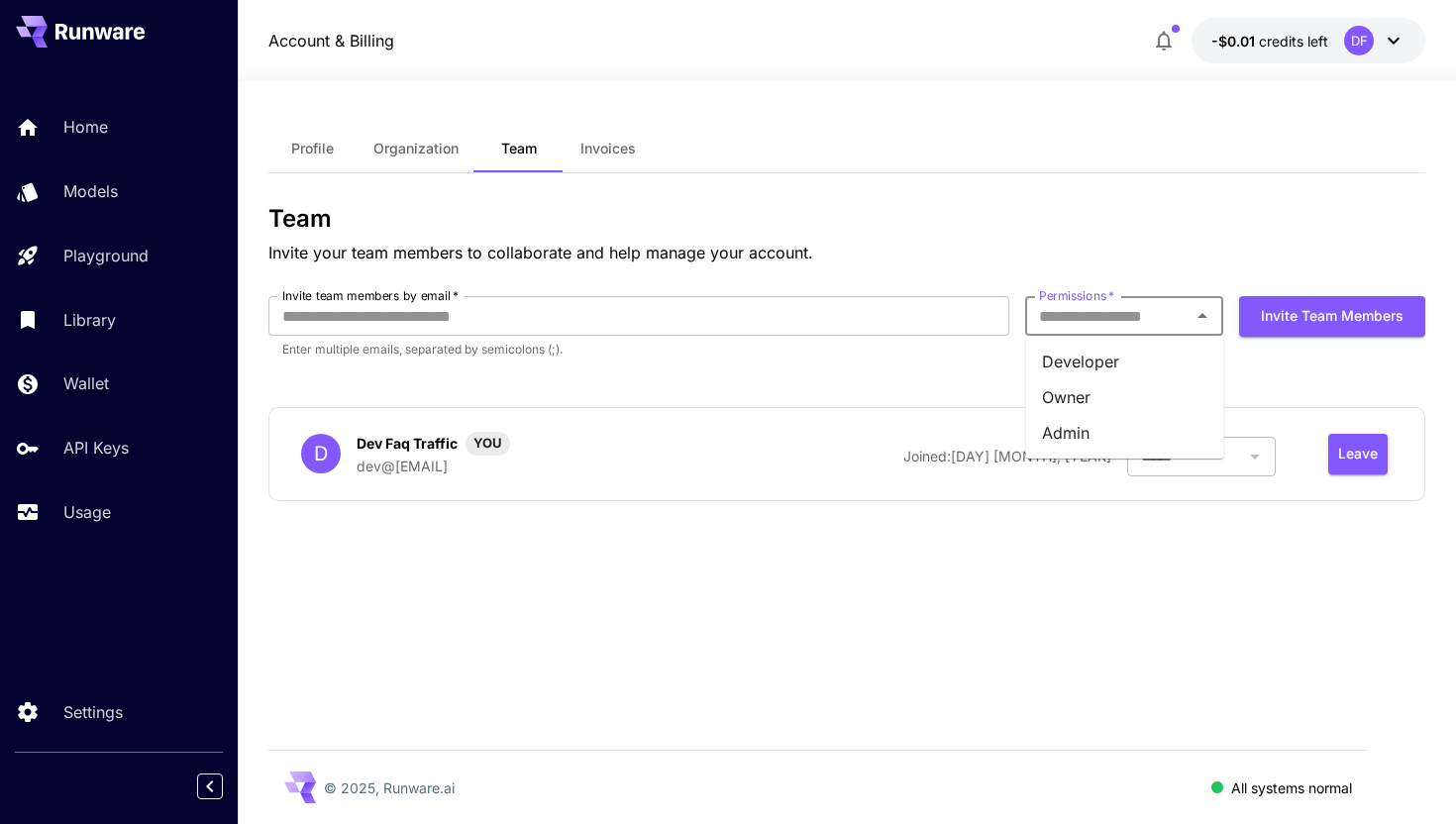 click on "Team Invite your team members to collaborate and help manage your account." at bounding box center [847, 235] 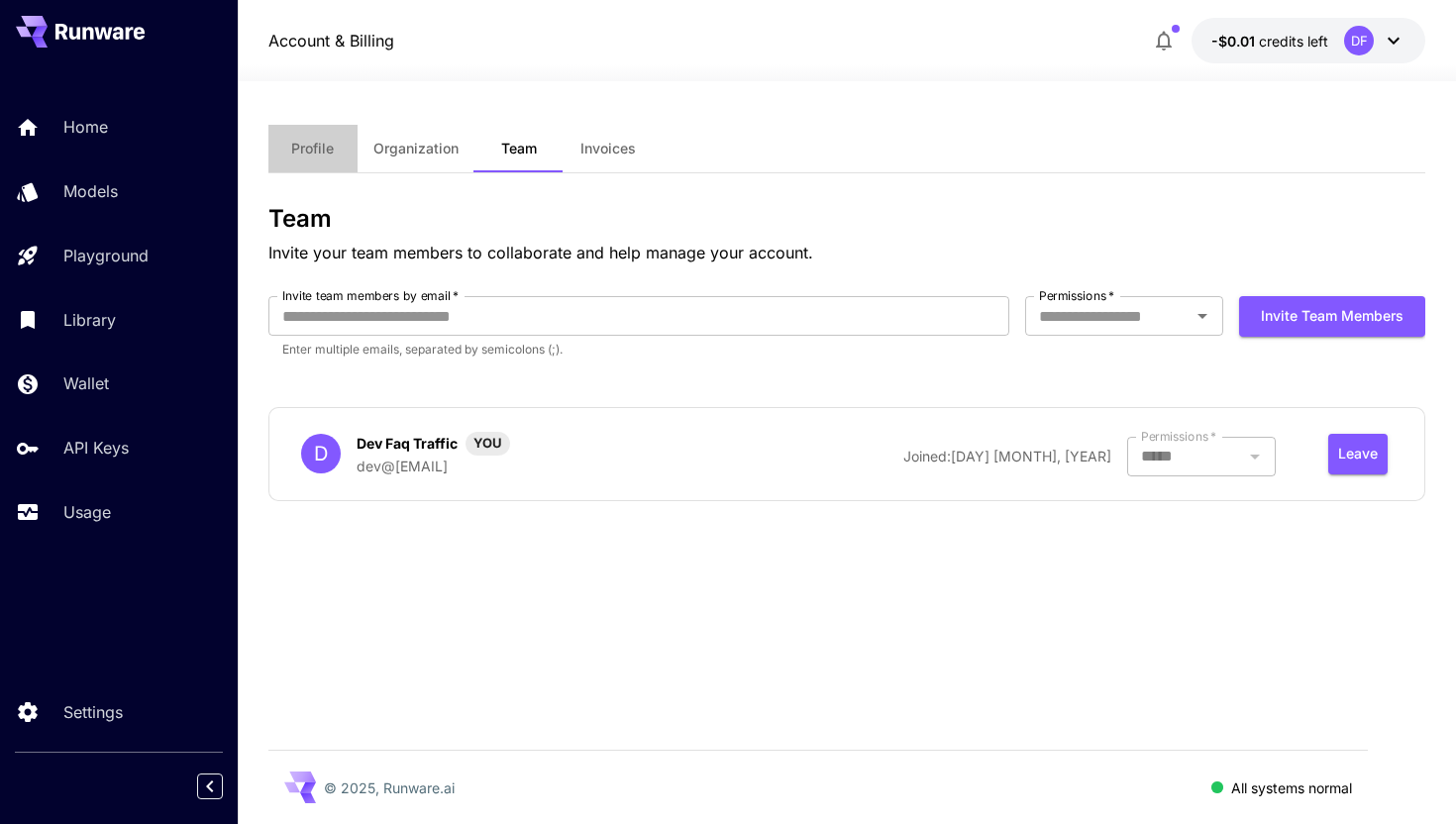 click on "Profile" at bounding box center [312, 149] 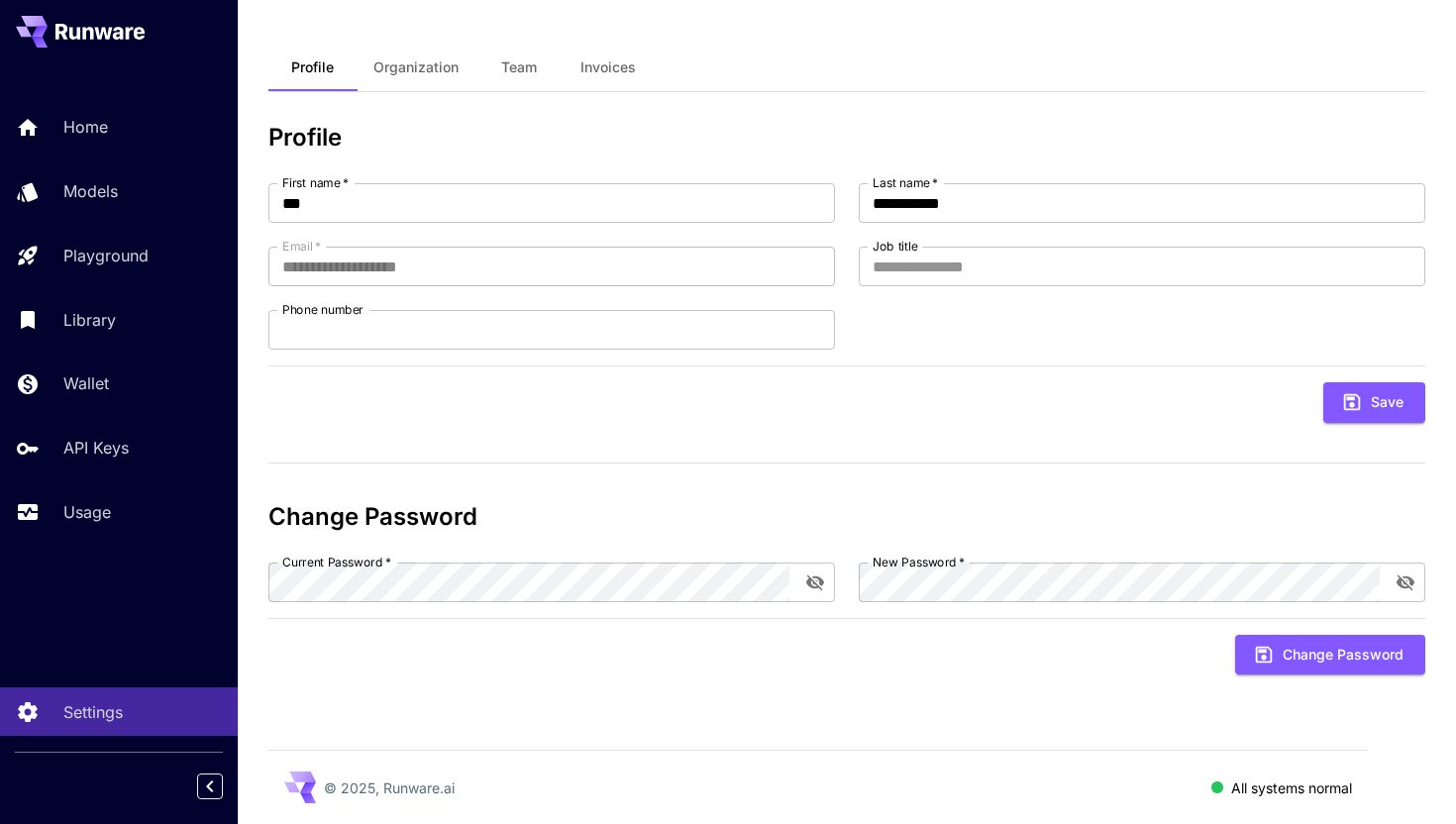 scroll, scrollTop: 0, scrollLeft: 0, axis: both 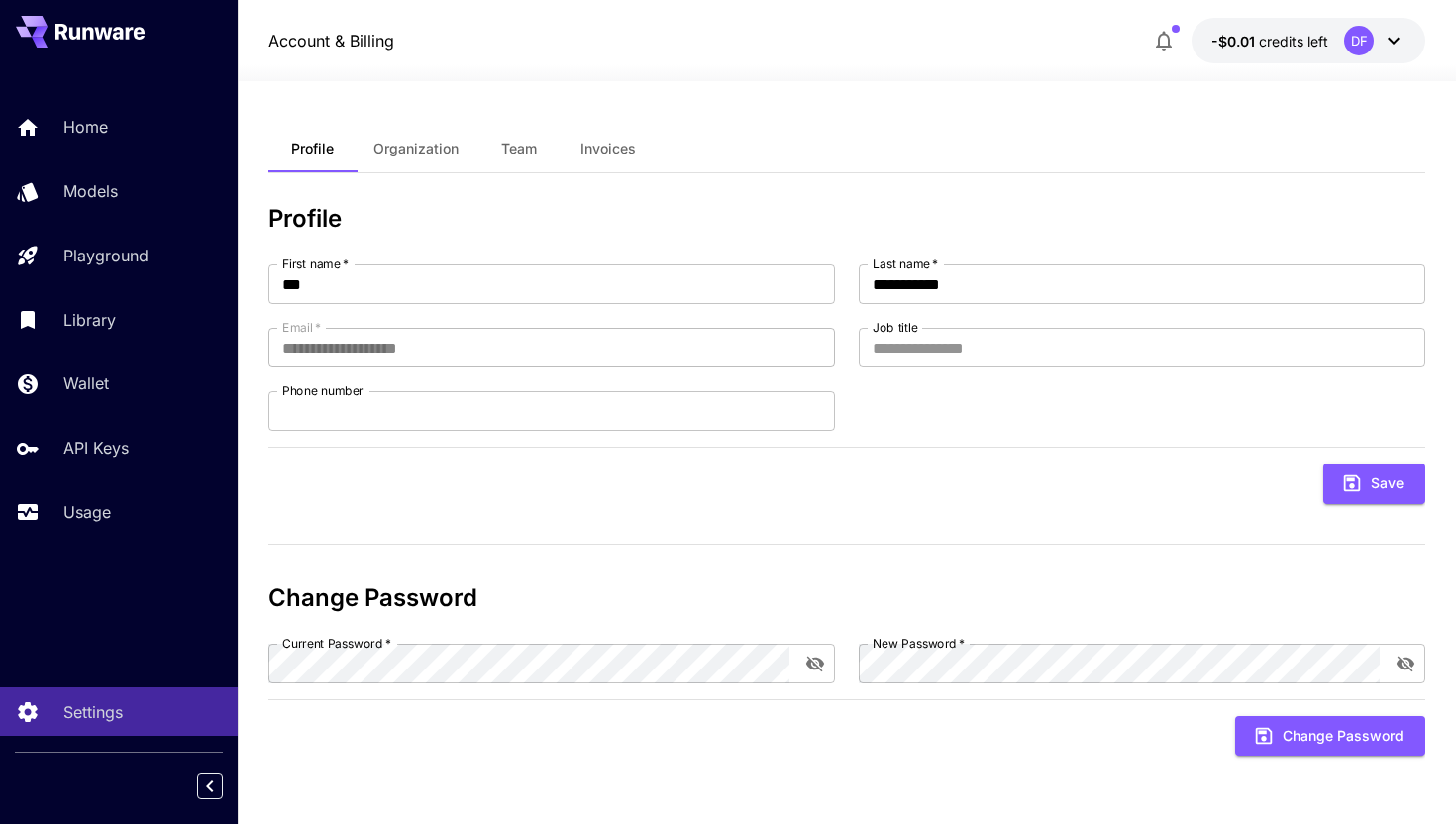 click on "Organization" at bounding box center (416, 149) 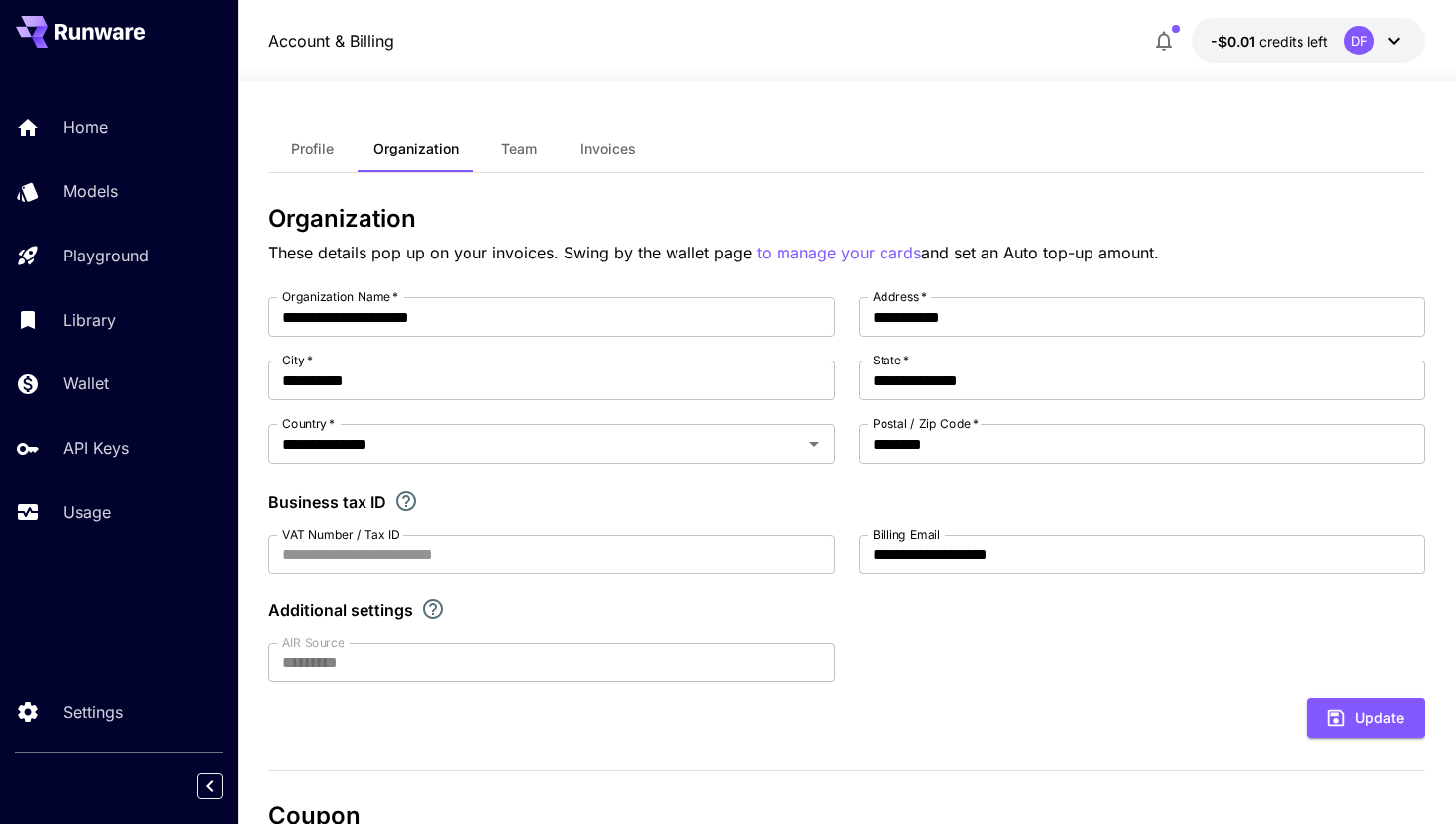 scroll, scrollTop: 116, scrollLeft: 0, axis: vertical 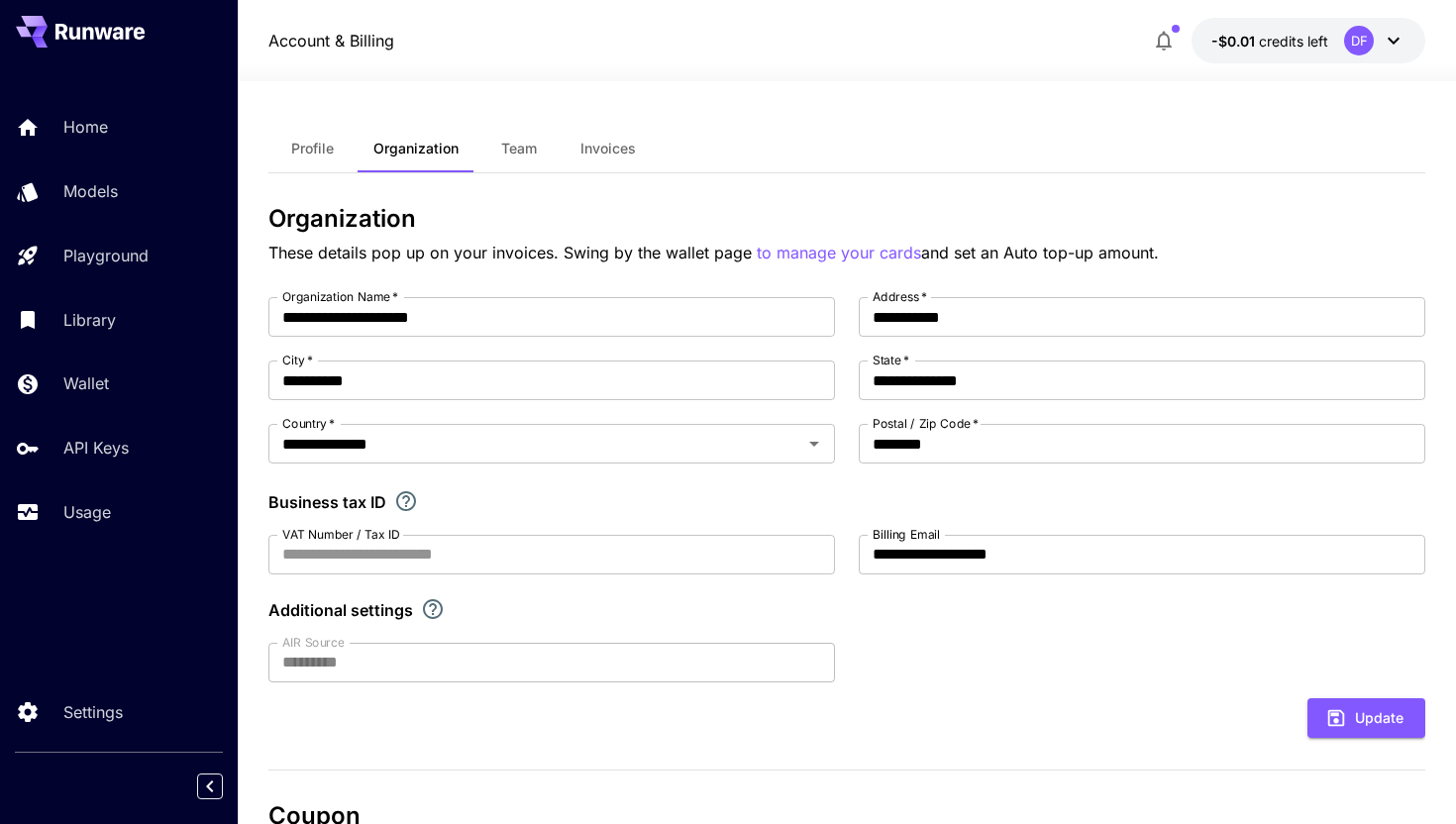 click on "Team" at bounding box center [519, 149] 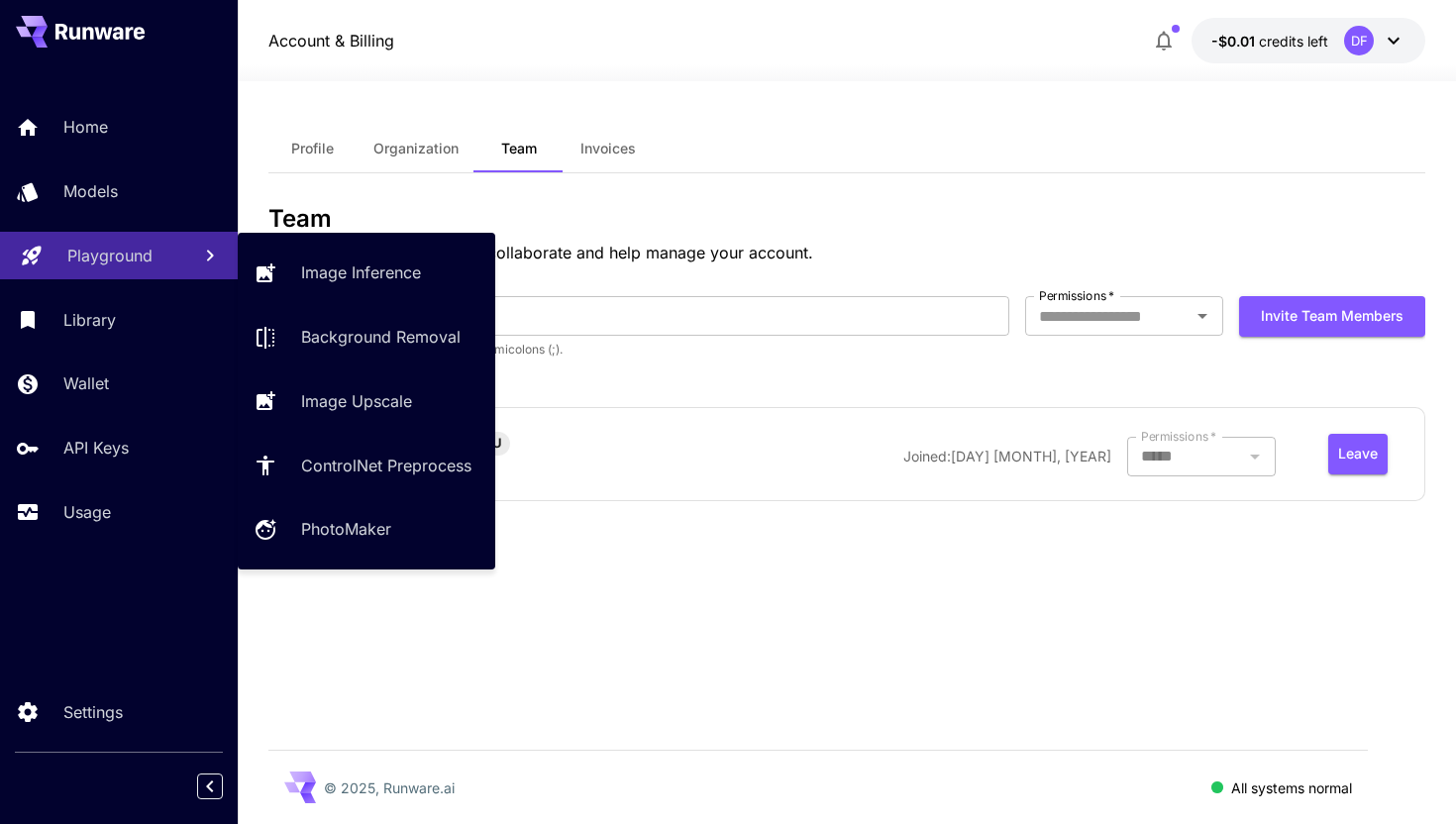 click on "Playground" at bounding box center (121, 256) 